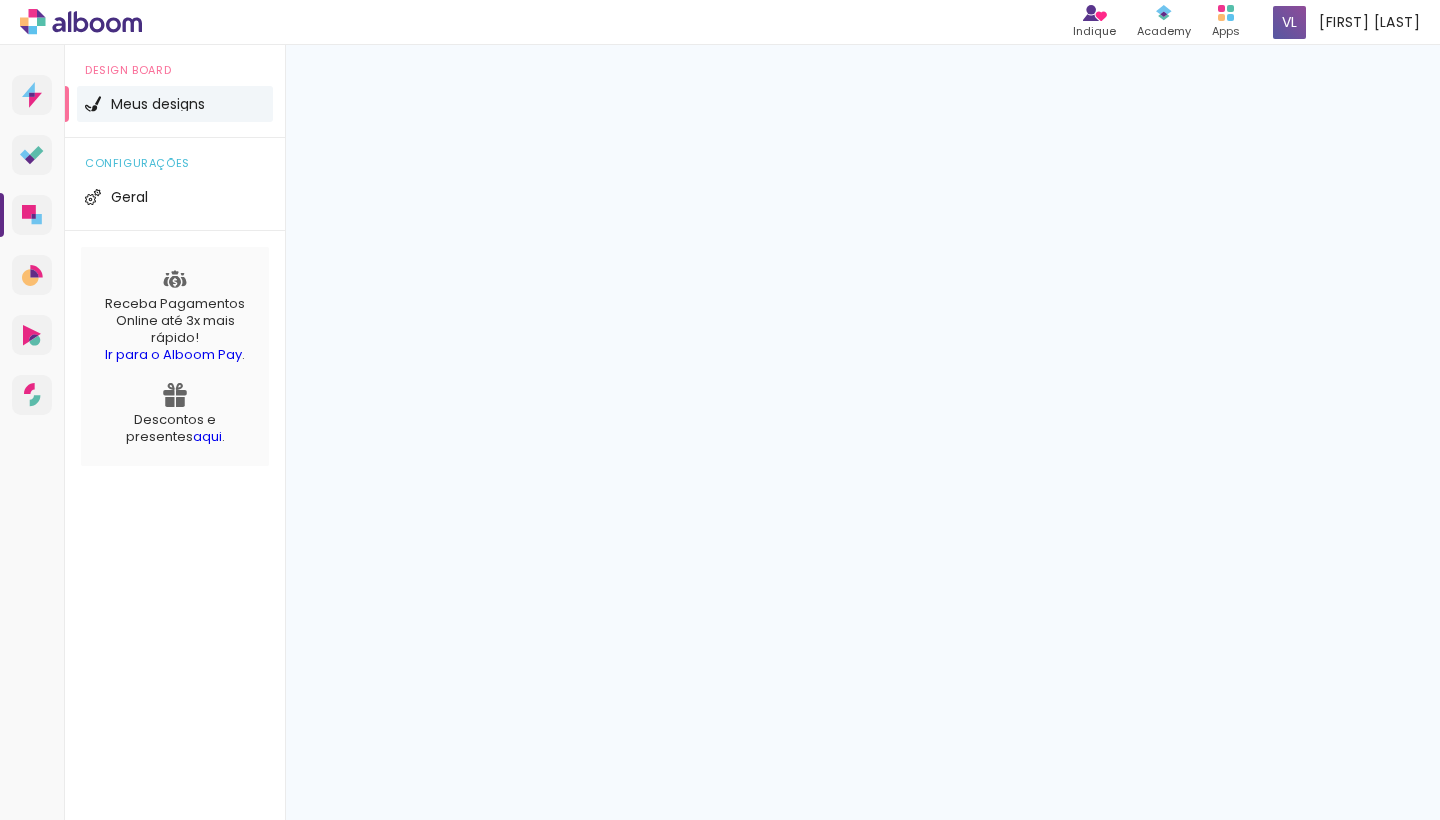 scroll, scrollTop: 0, scrollLeft: 0, axis: both 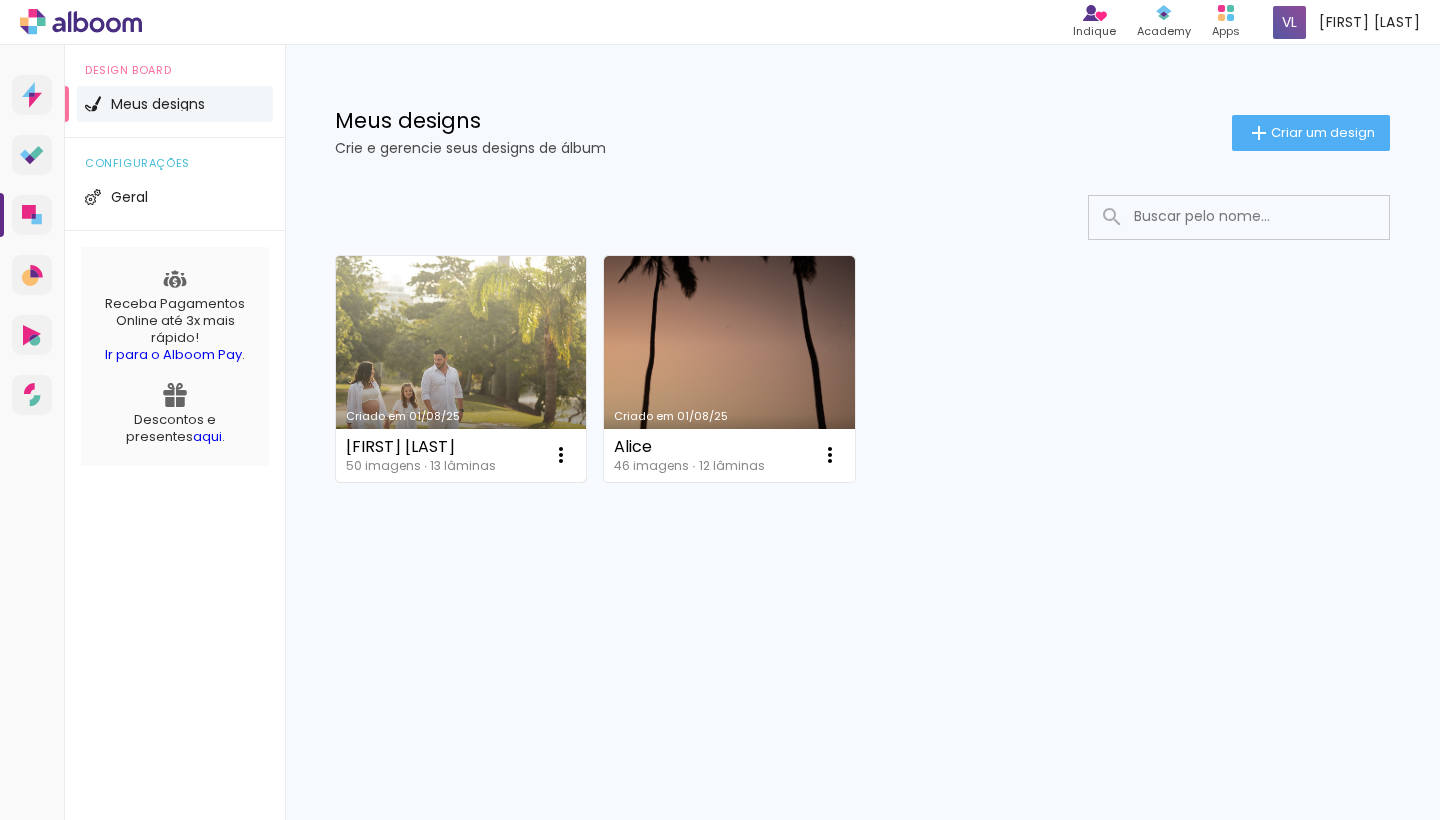 click on "Criado em 01/08/25" at bounding box center (461, 369) 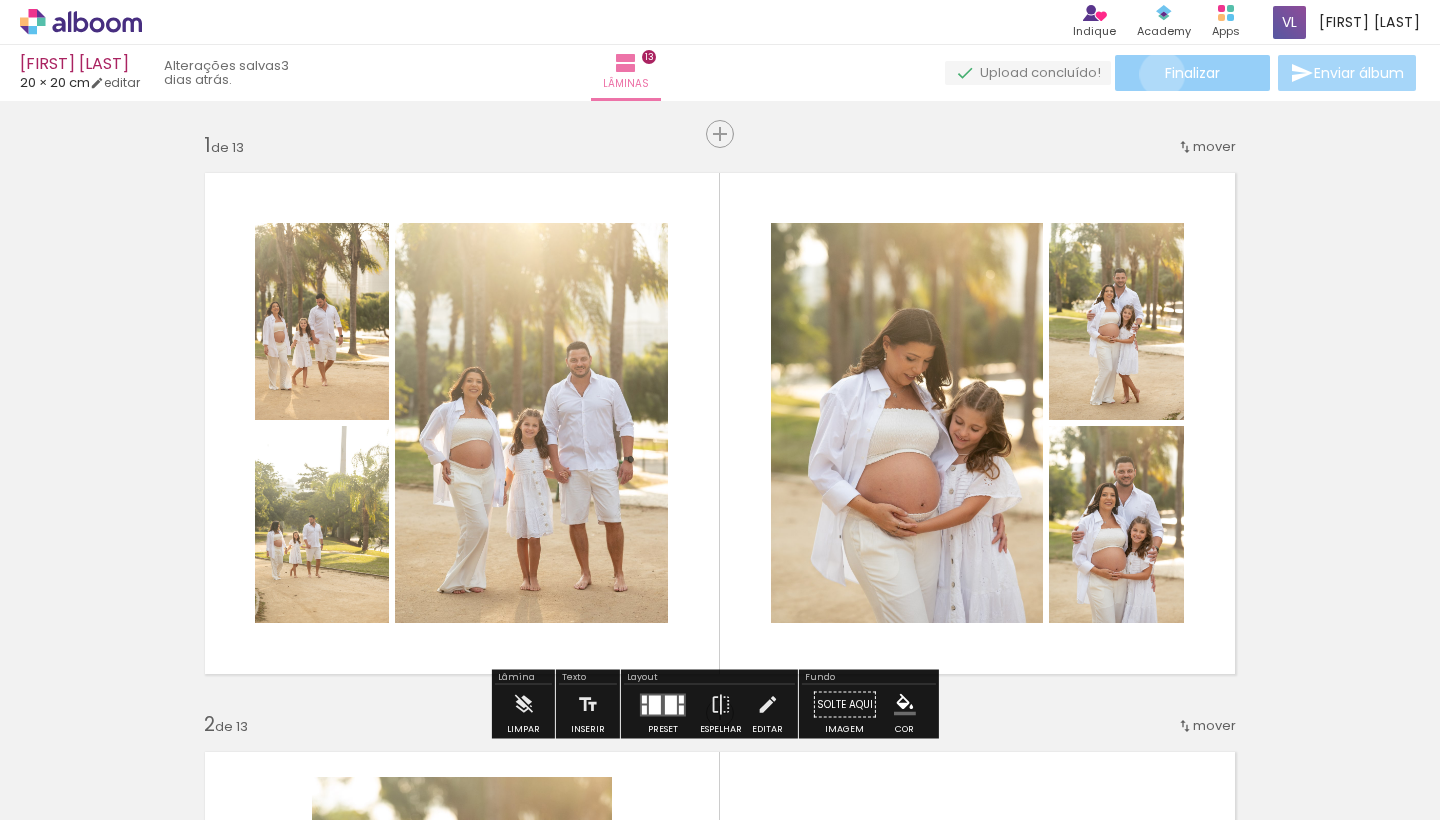 click on "Finalizar" 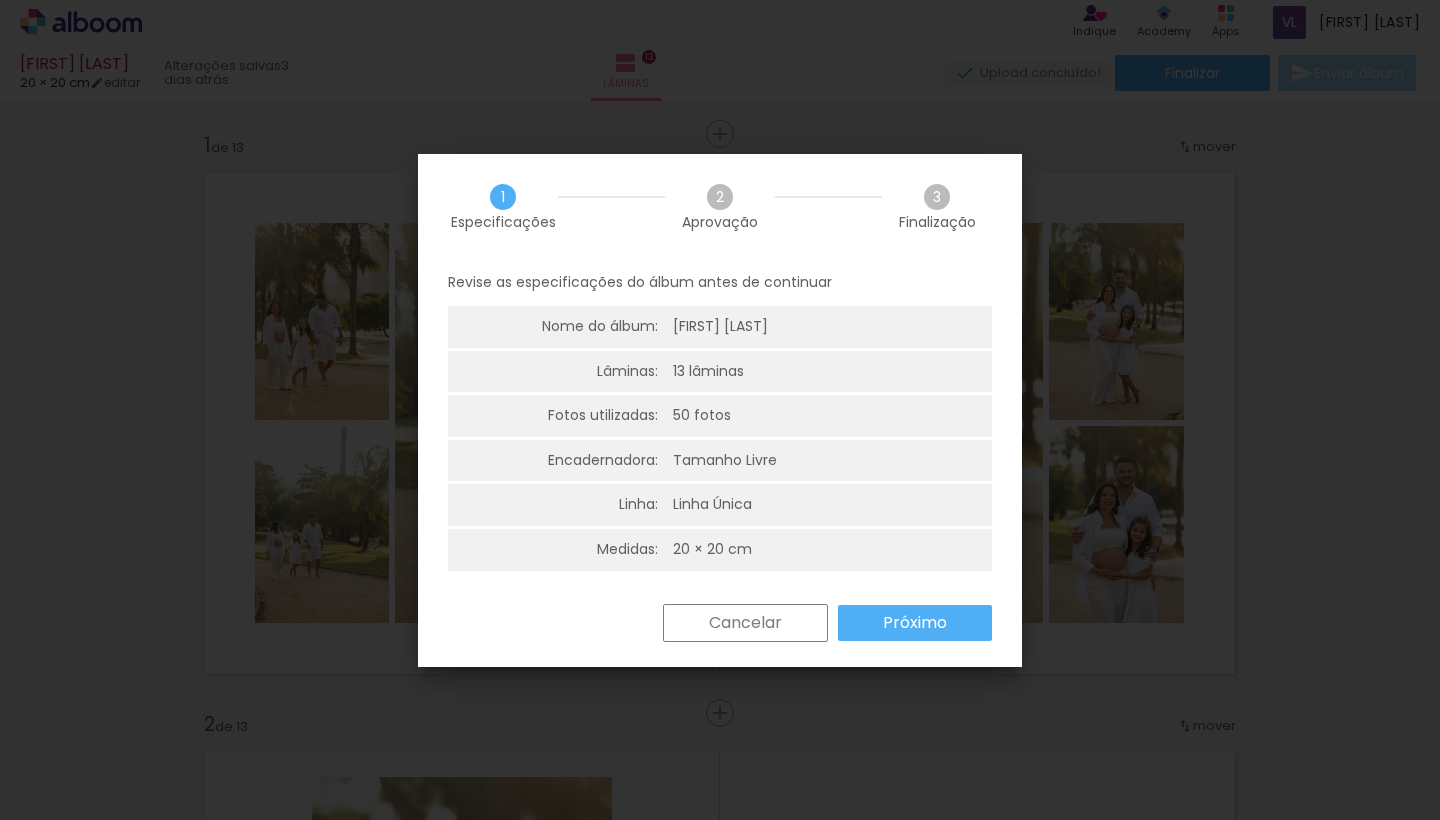 click on "Próximo" at bounding box center (0, 0) 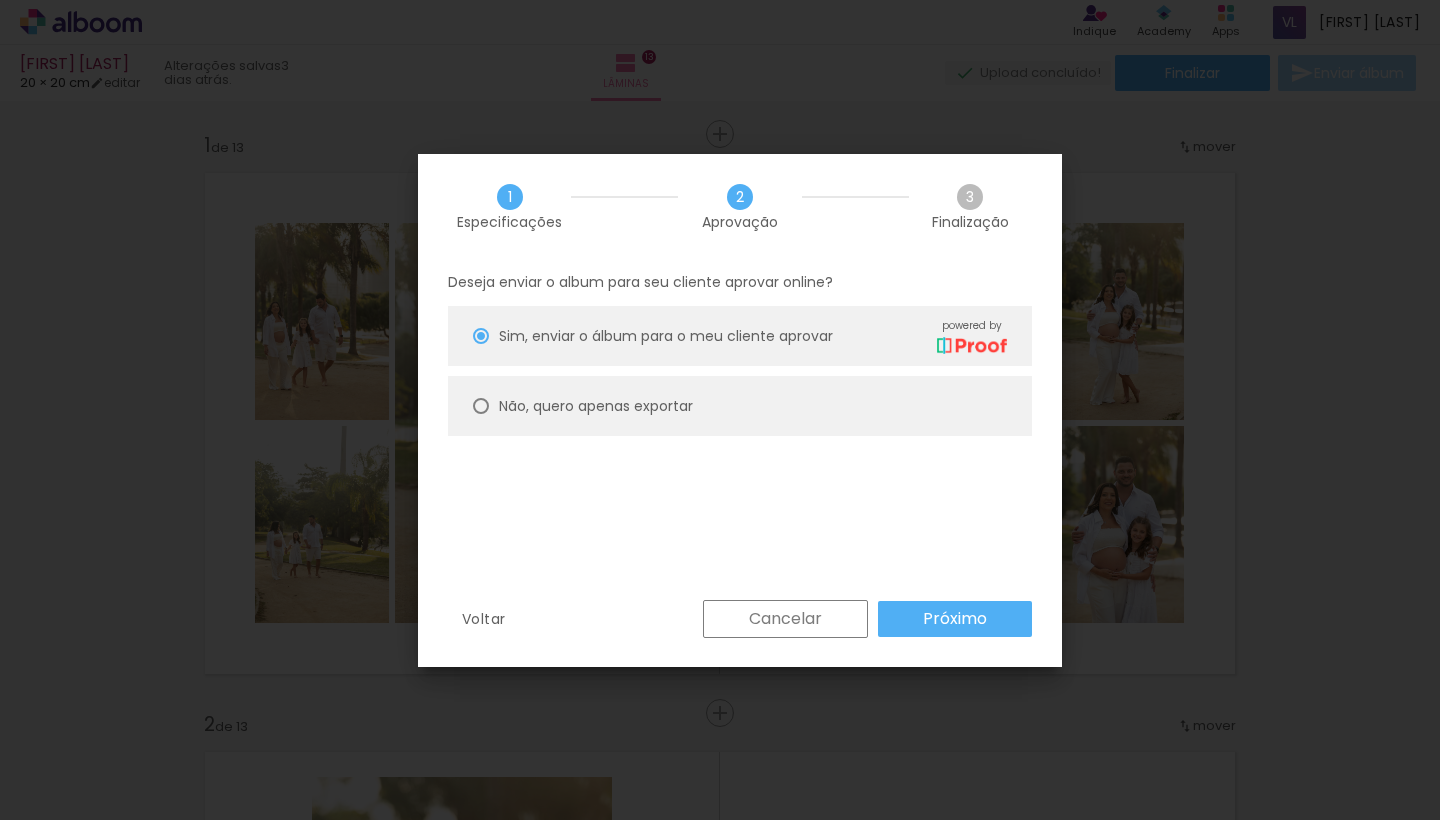 click at bounding box center (481, 336) 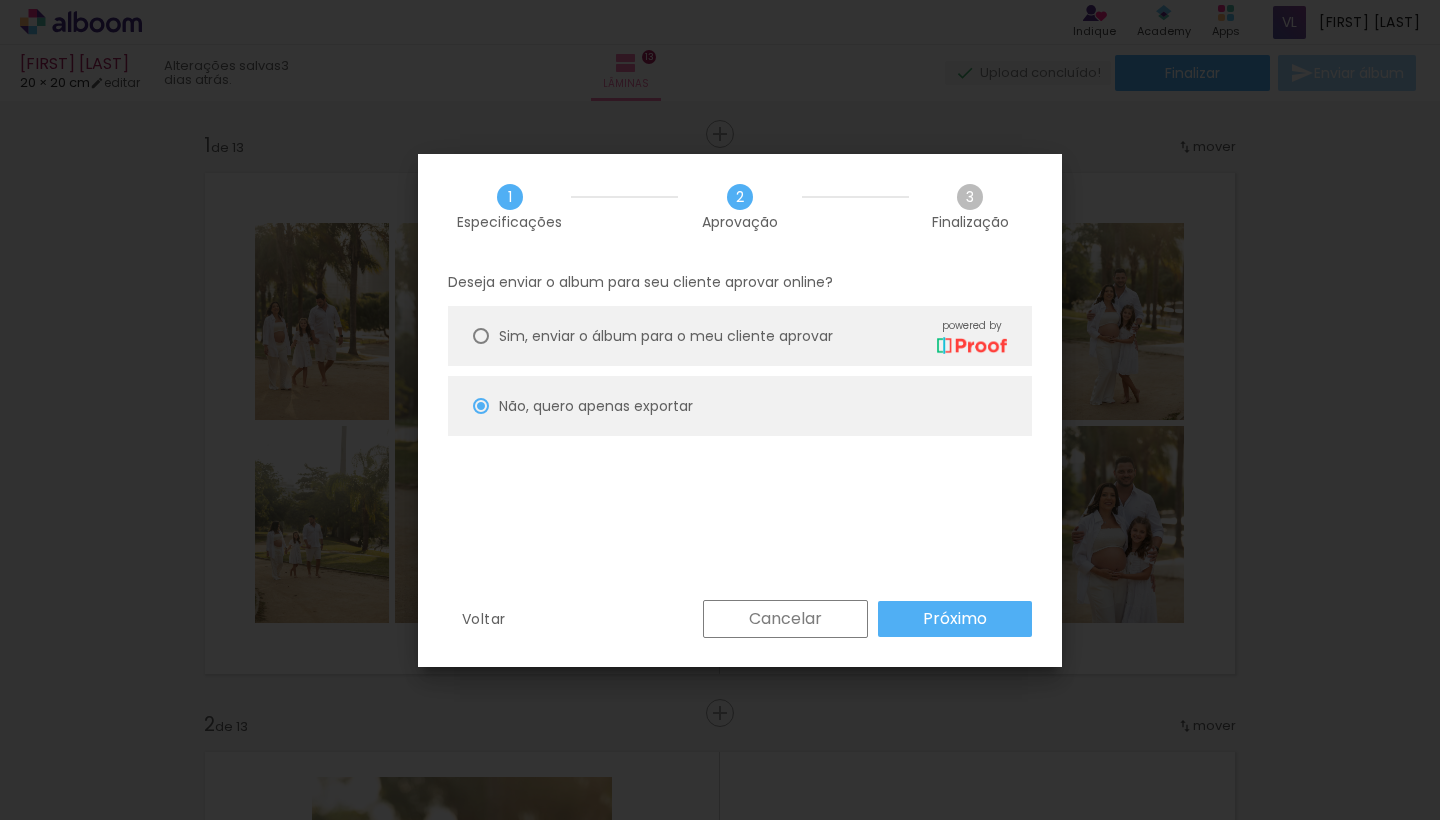 click on "Próximo" at bounding box center [0, 0] 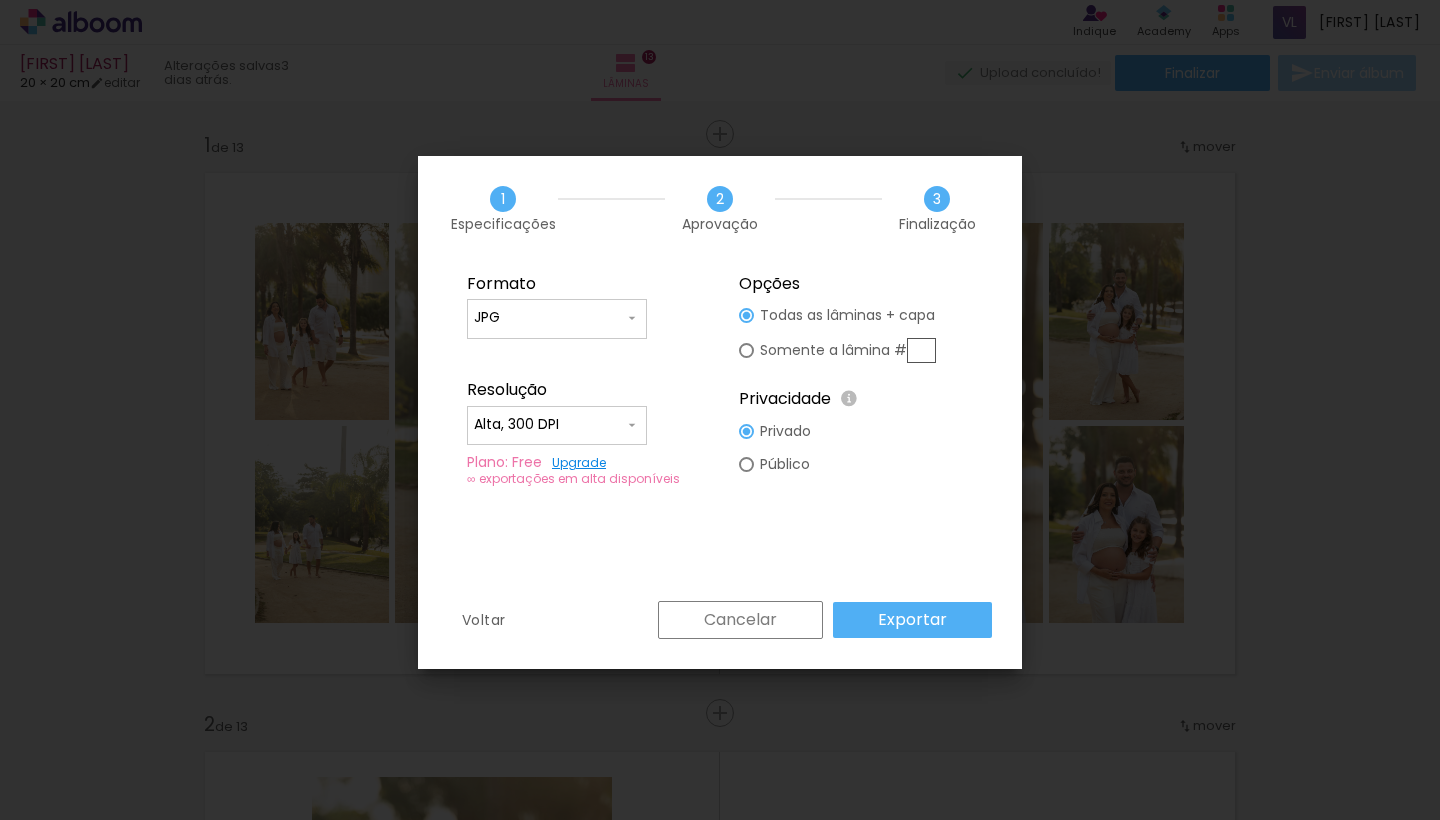 click on "JPG" at bounding box center (557, 319) 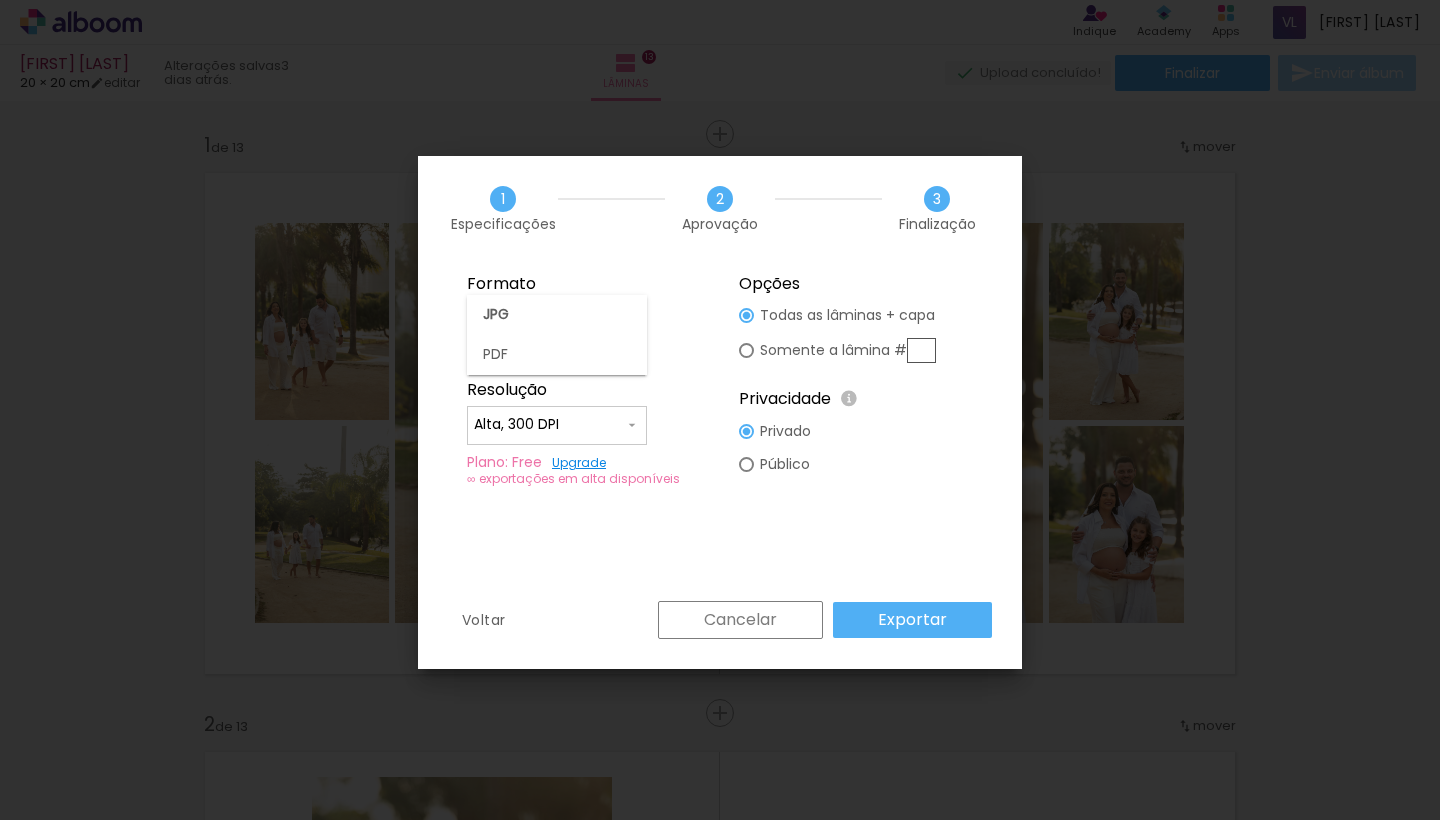 click on "1 Especificações 2 Aprovação 3 Finalização" at bounding box center [720, 208] 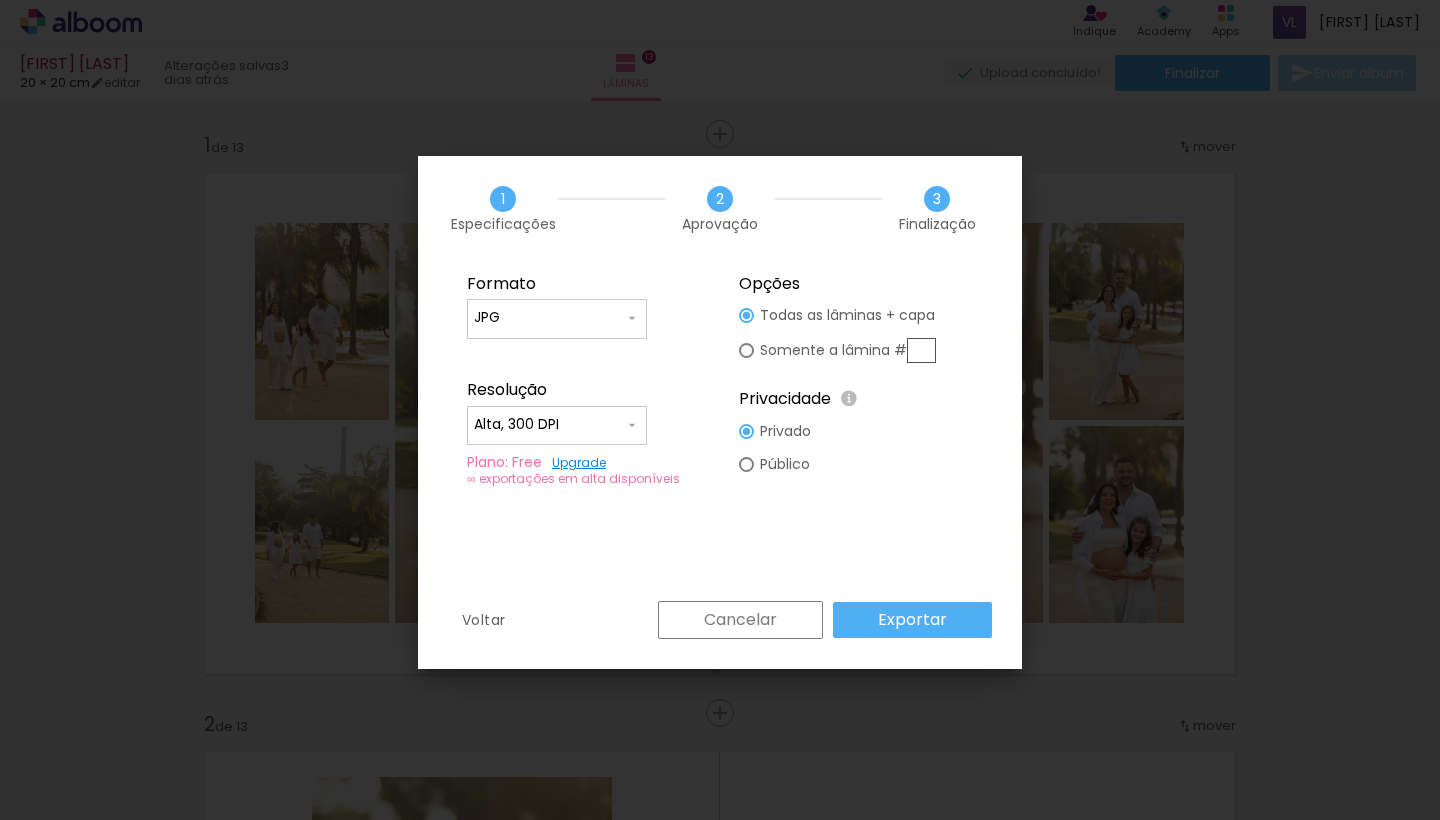click on "Alta, 300 DPI" at bounding box center [549, 425] 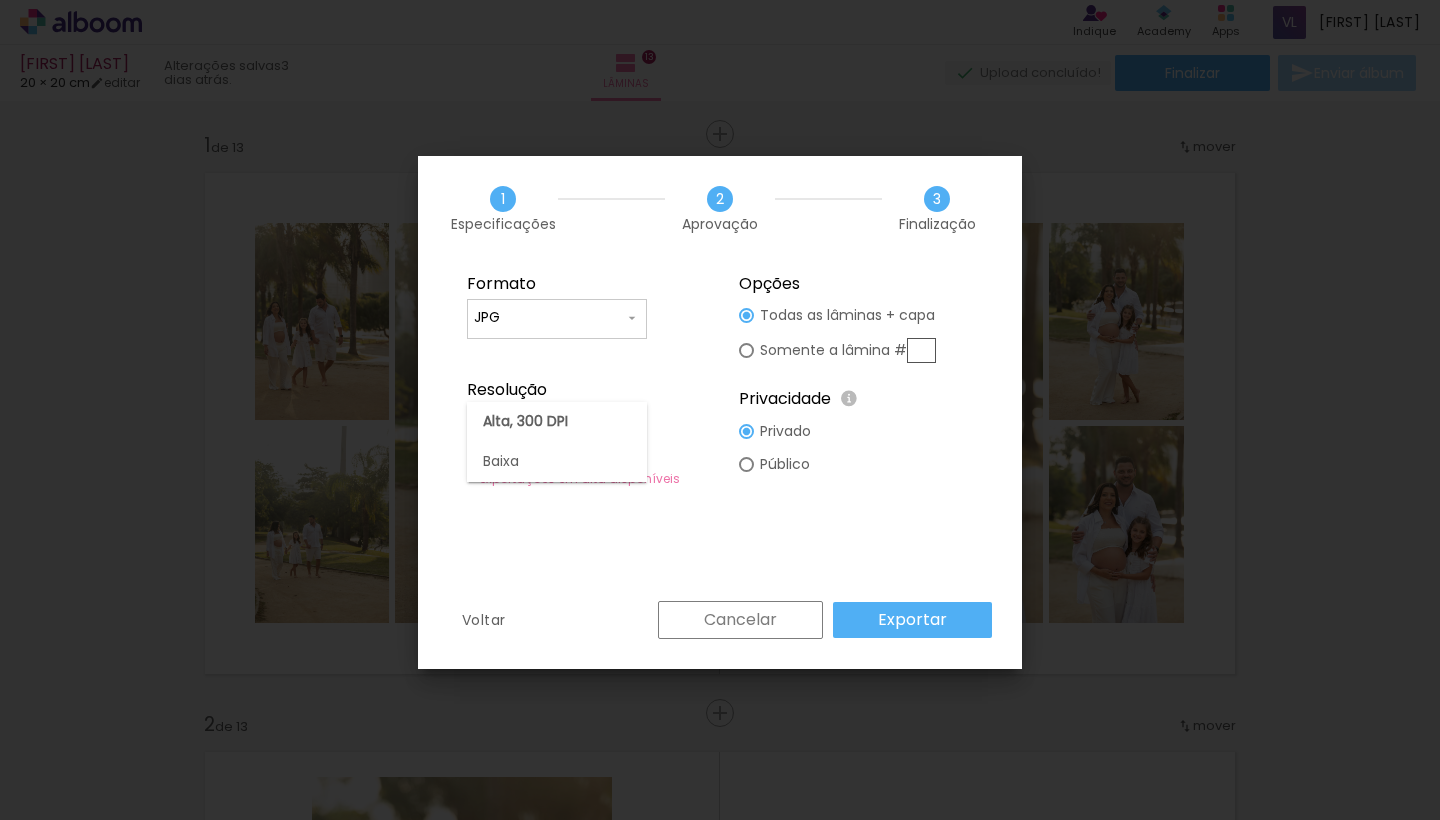 click on "Formato JPG PDF Resolução Alta, 300 DPI Baixa Plano: Free Upgrade ∞ exportações em alta disponíveis" at bounding box center (584, 380) 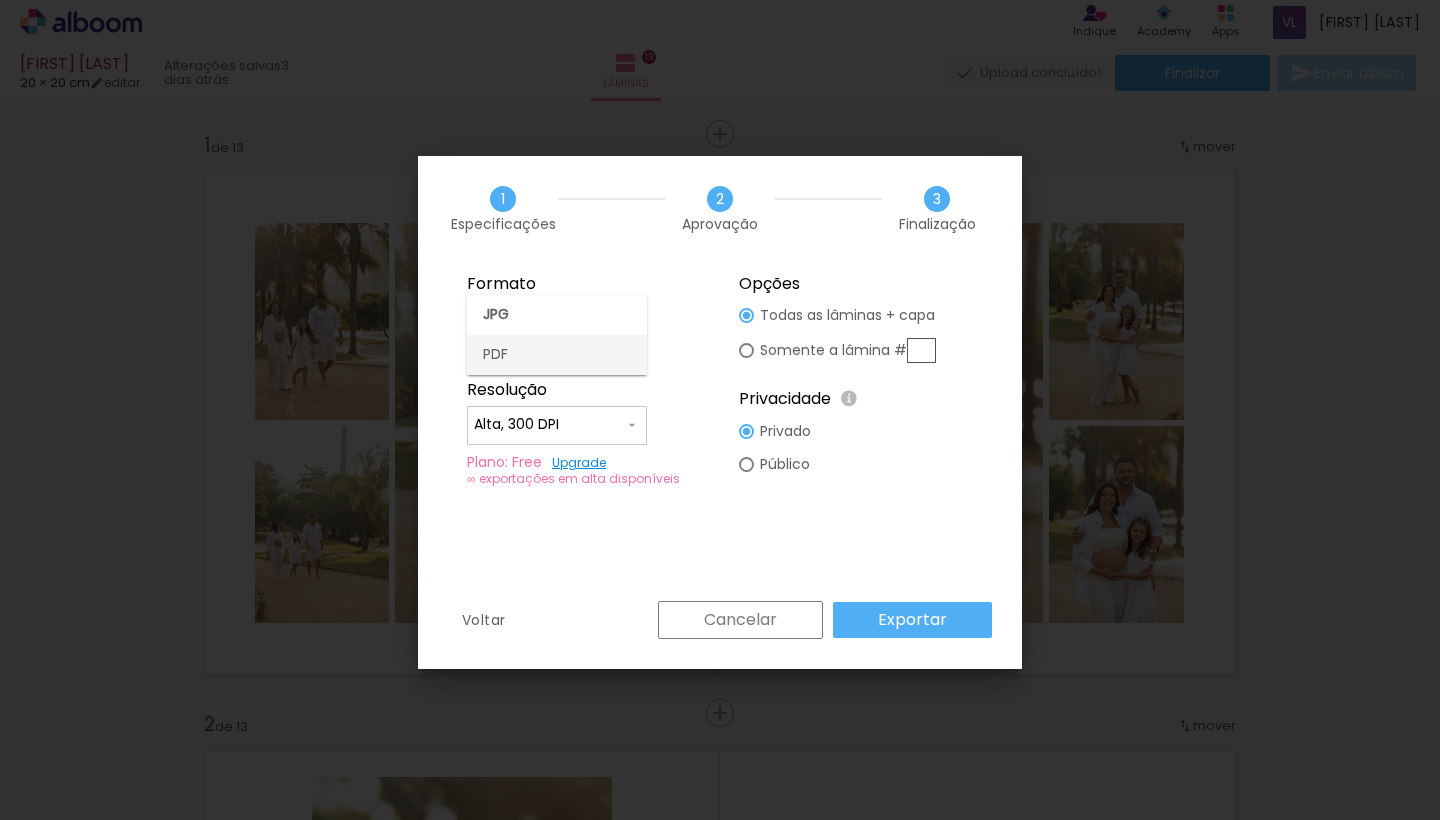click on "PDF" at bounding box center (557, 355) 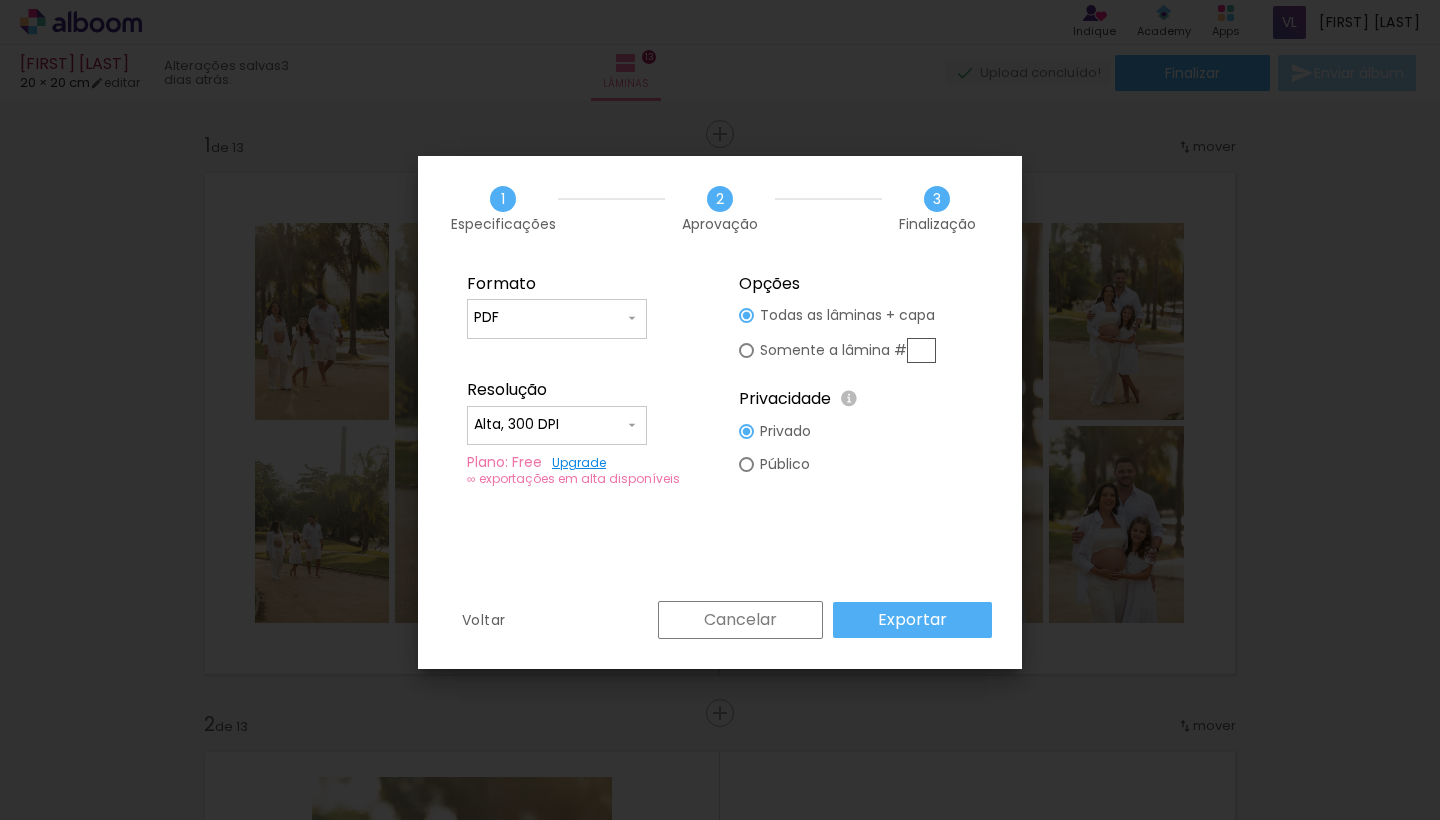 click on "Exportar" at bounding box center (0, 0) 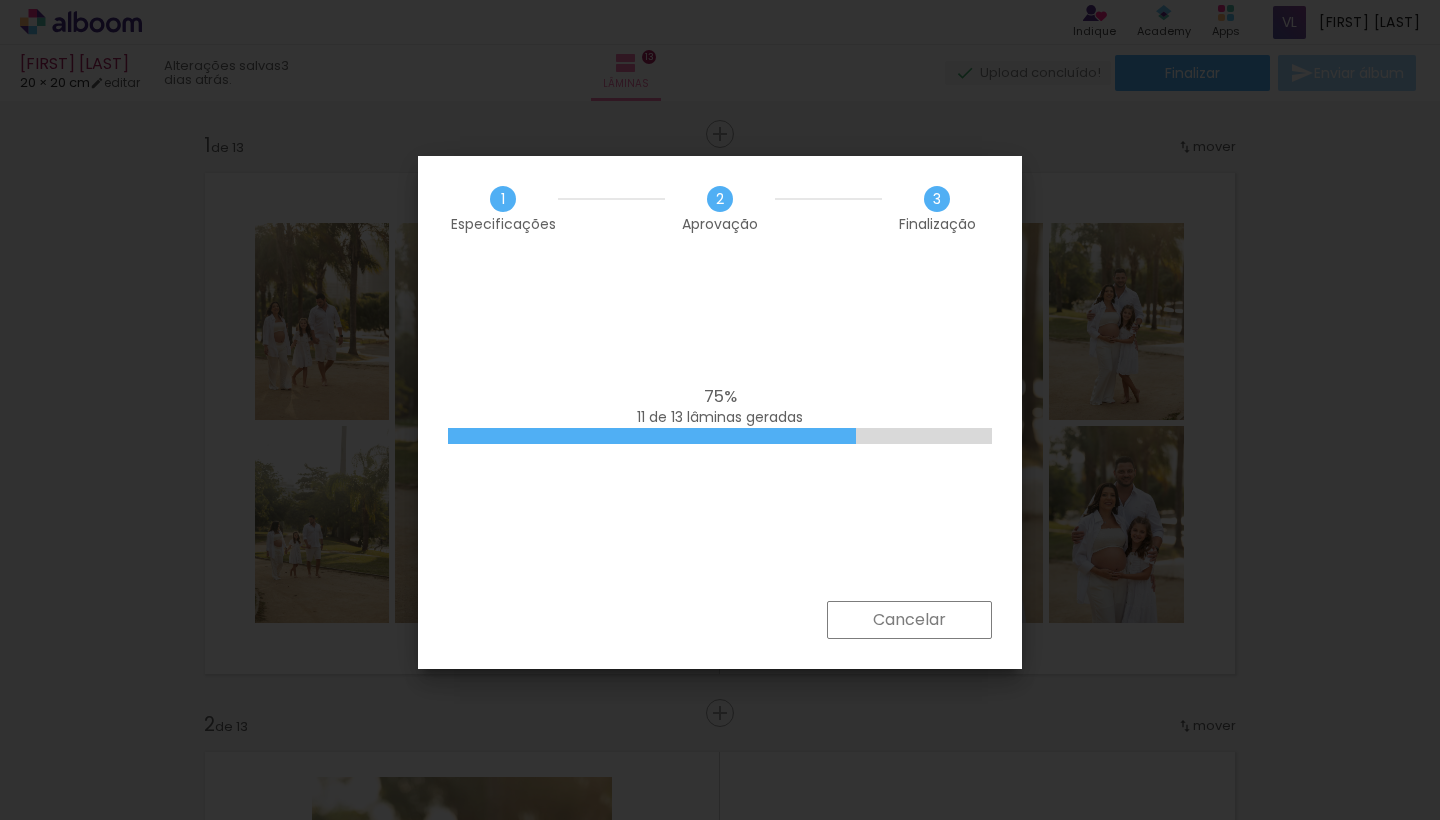 scroll, scrollTop: 0, scrollLeft: 0, axis: both 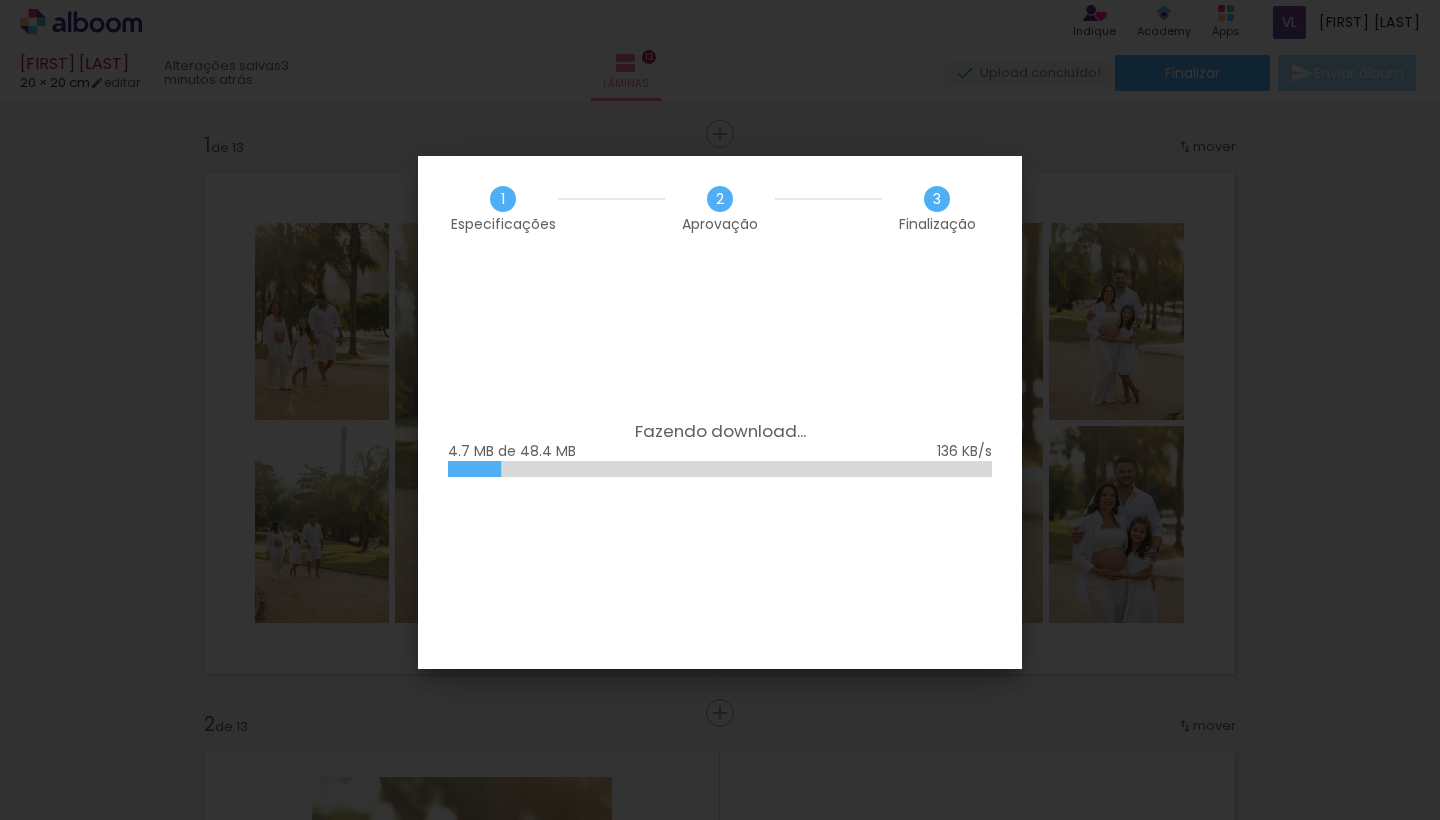 click 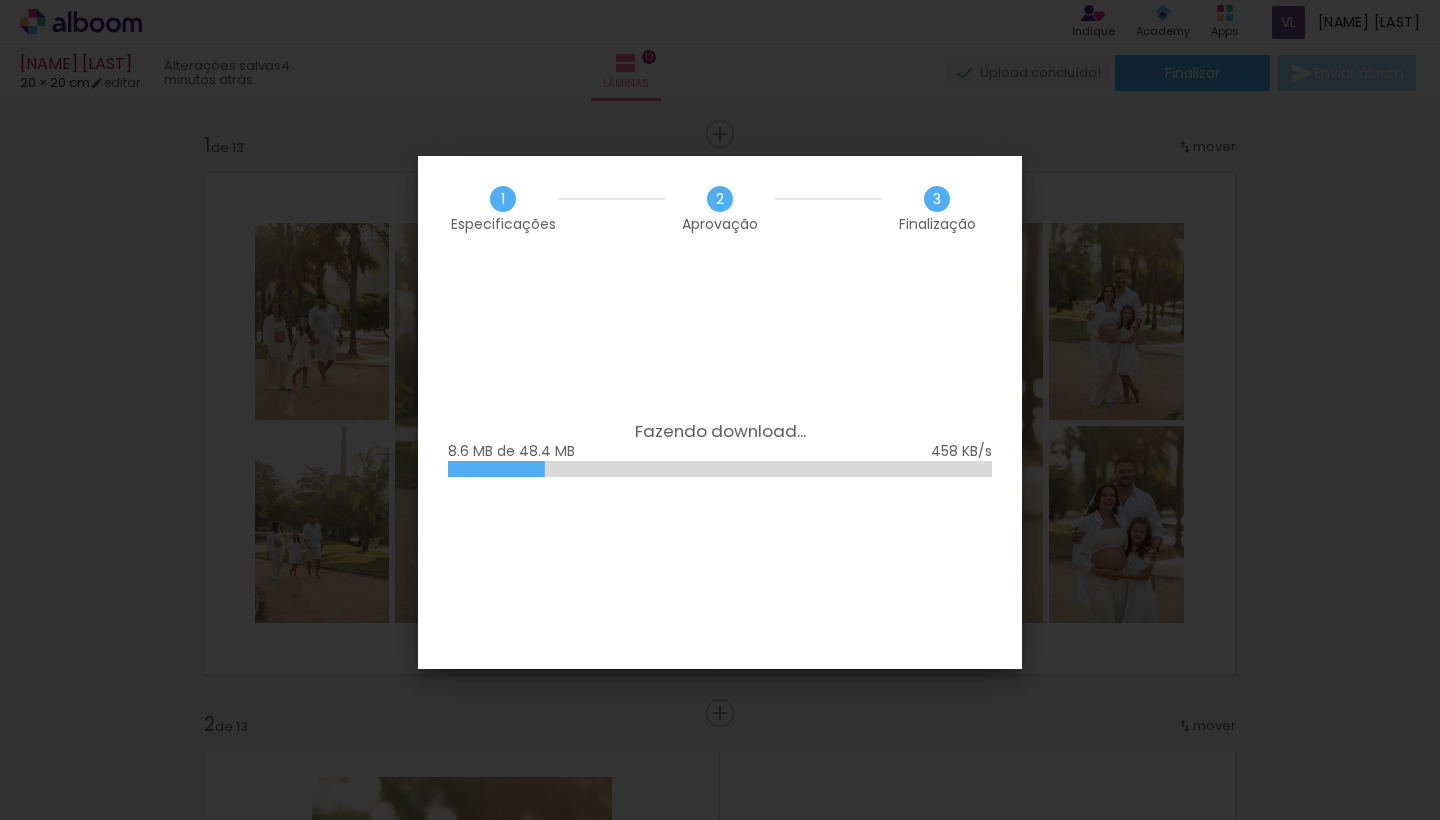 scroll, scrollTop: 0, scrollLeft: 0, axis: both 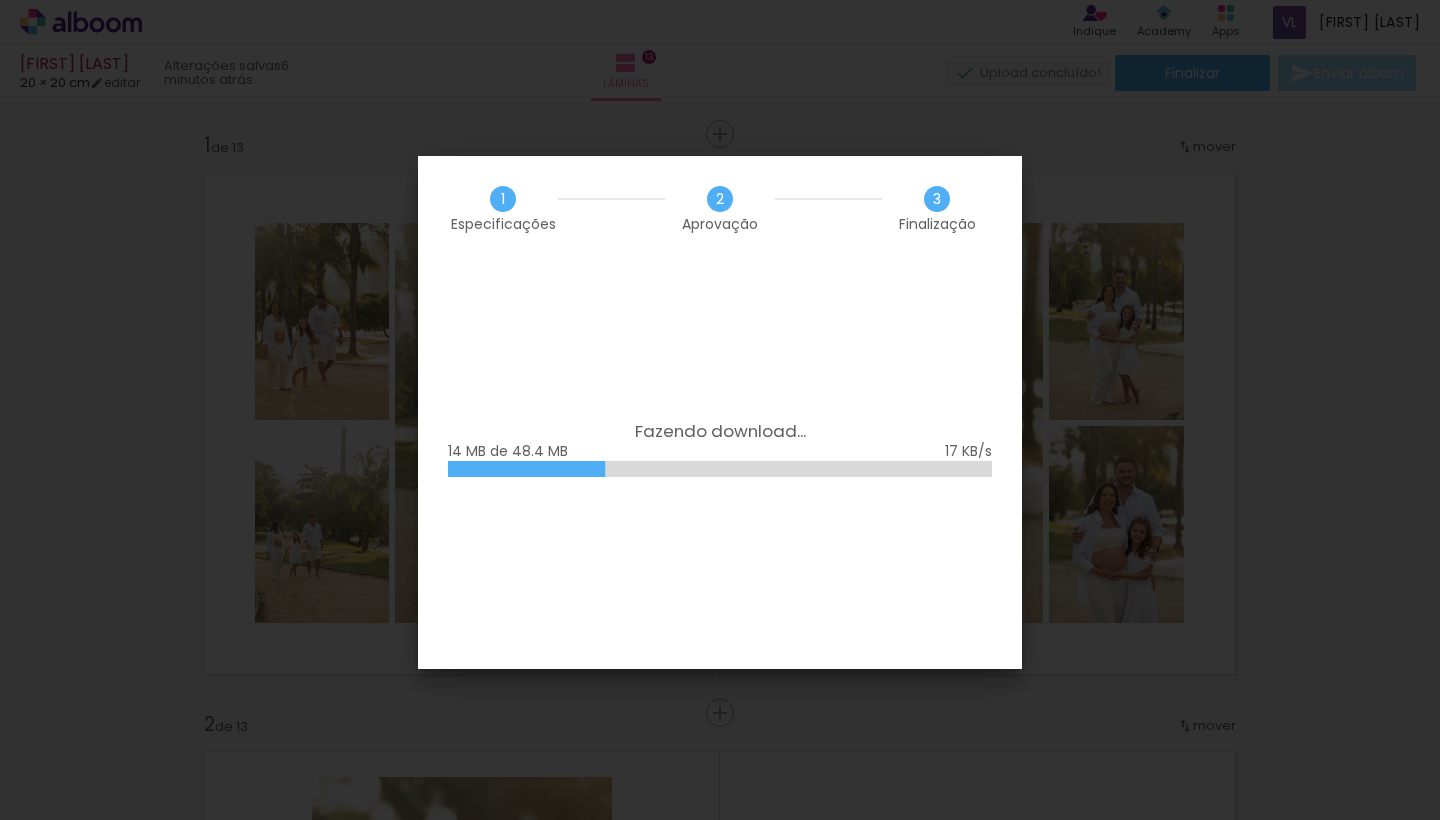 click 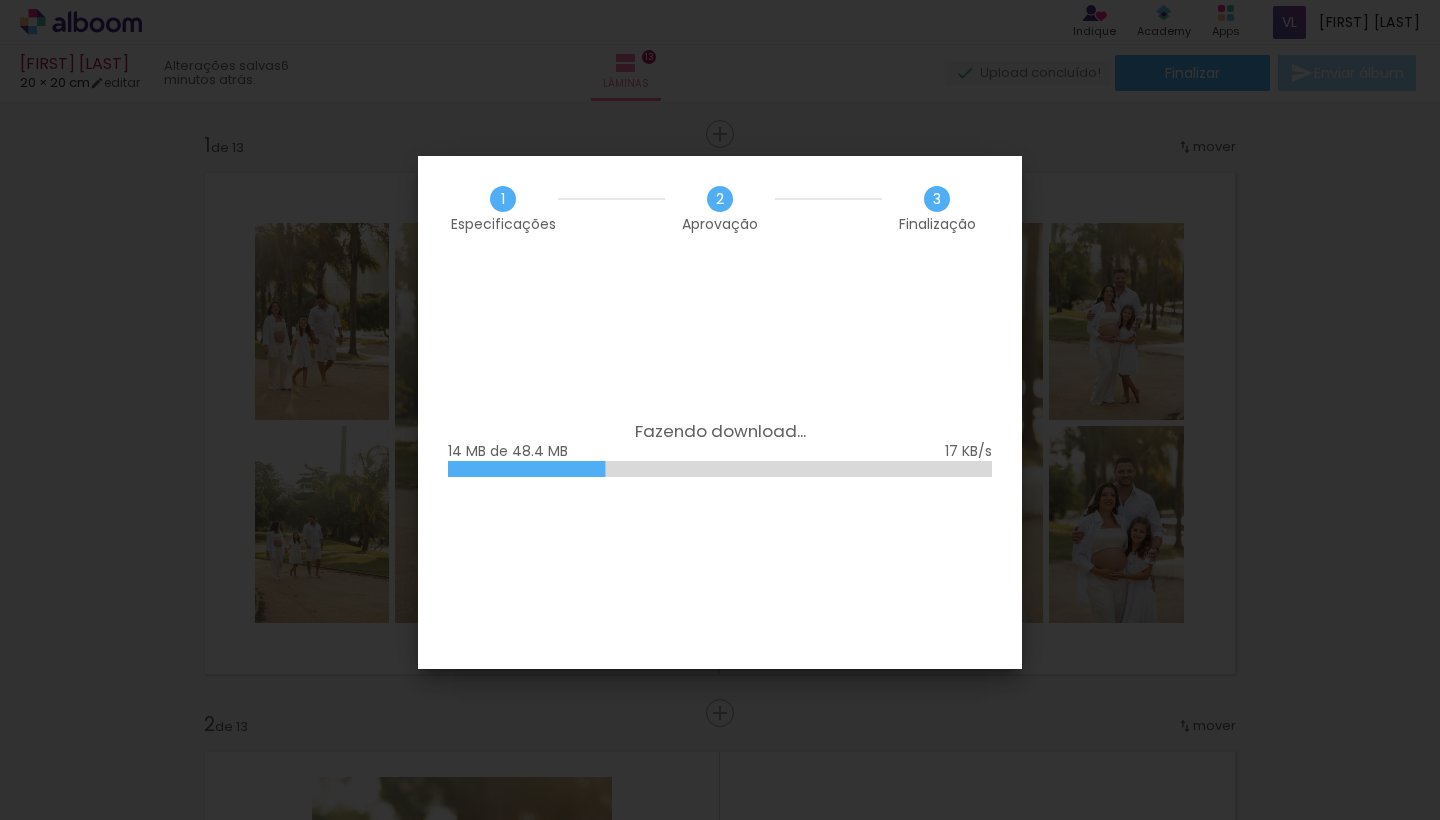 click 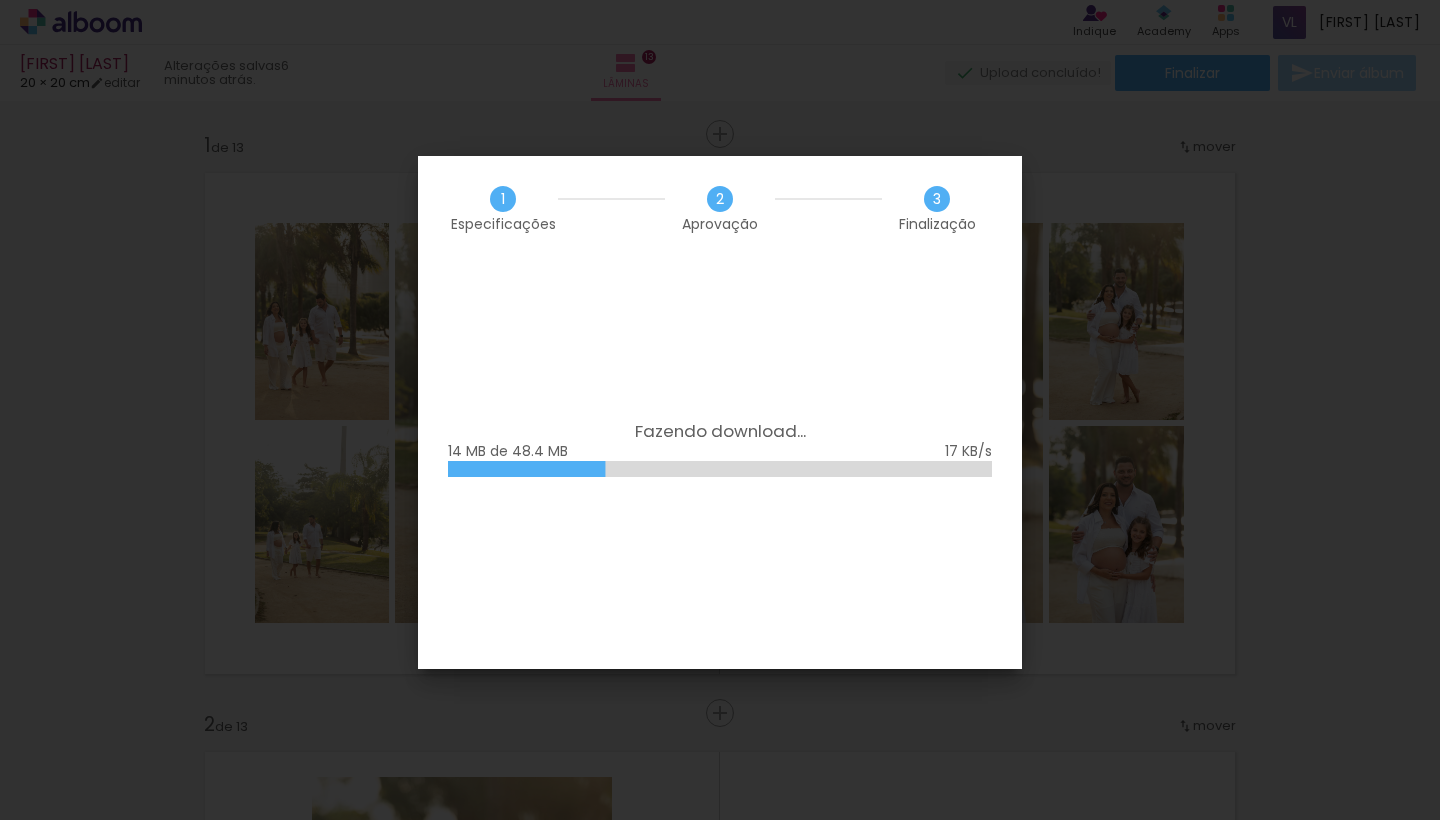 click 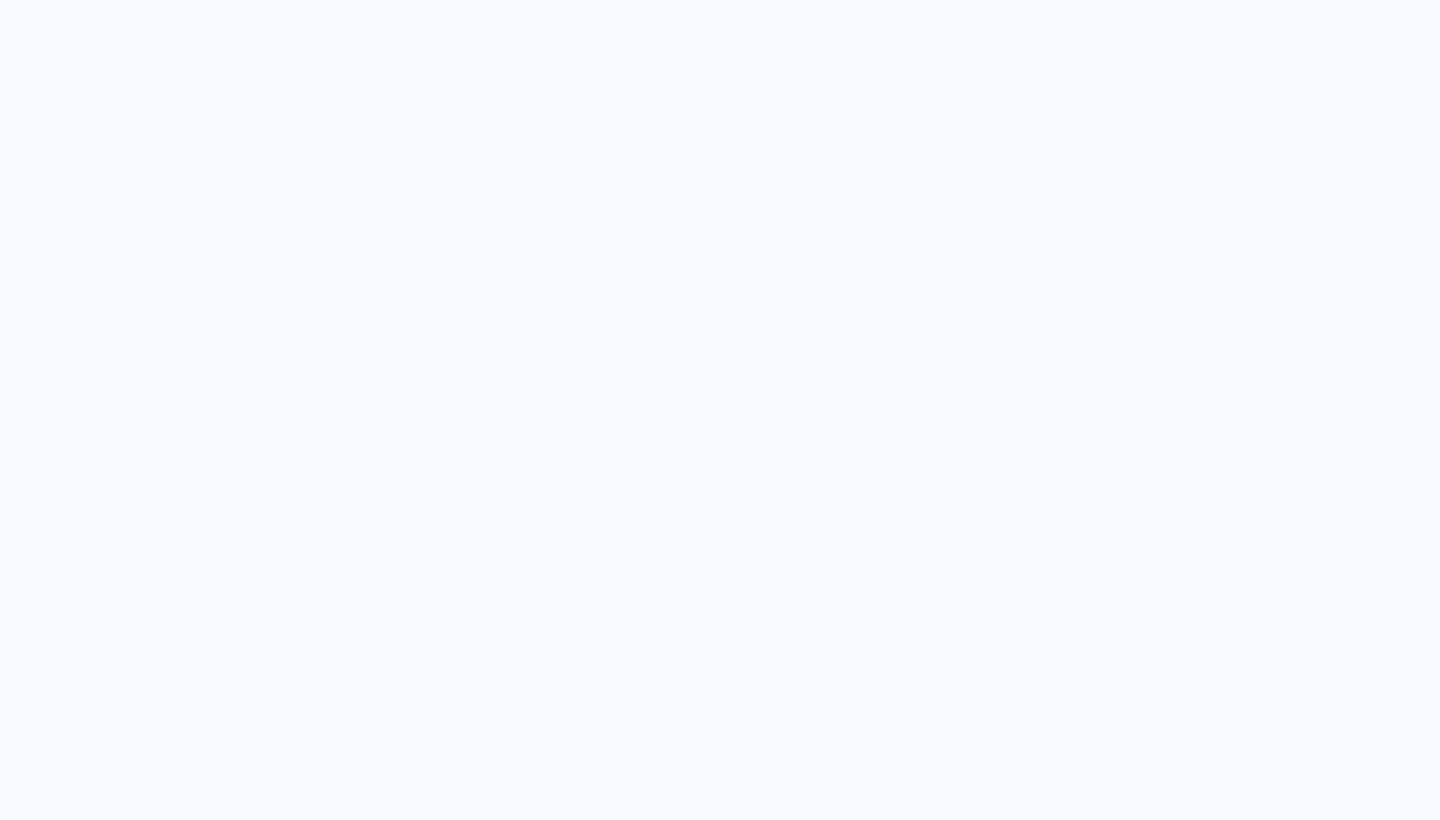 scroll, scrollTop: 0, scrollLeft: 0, axis: both 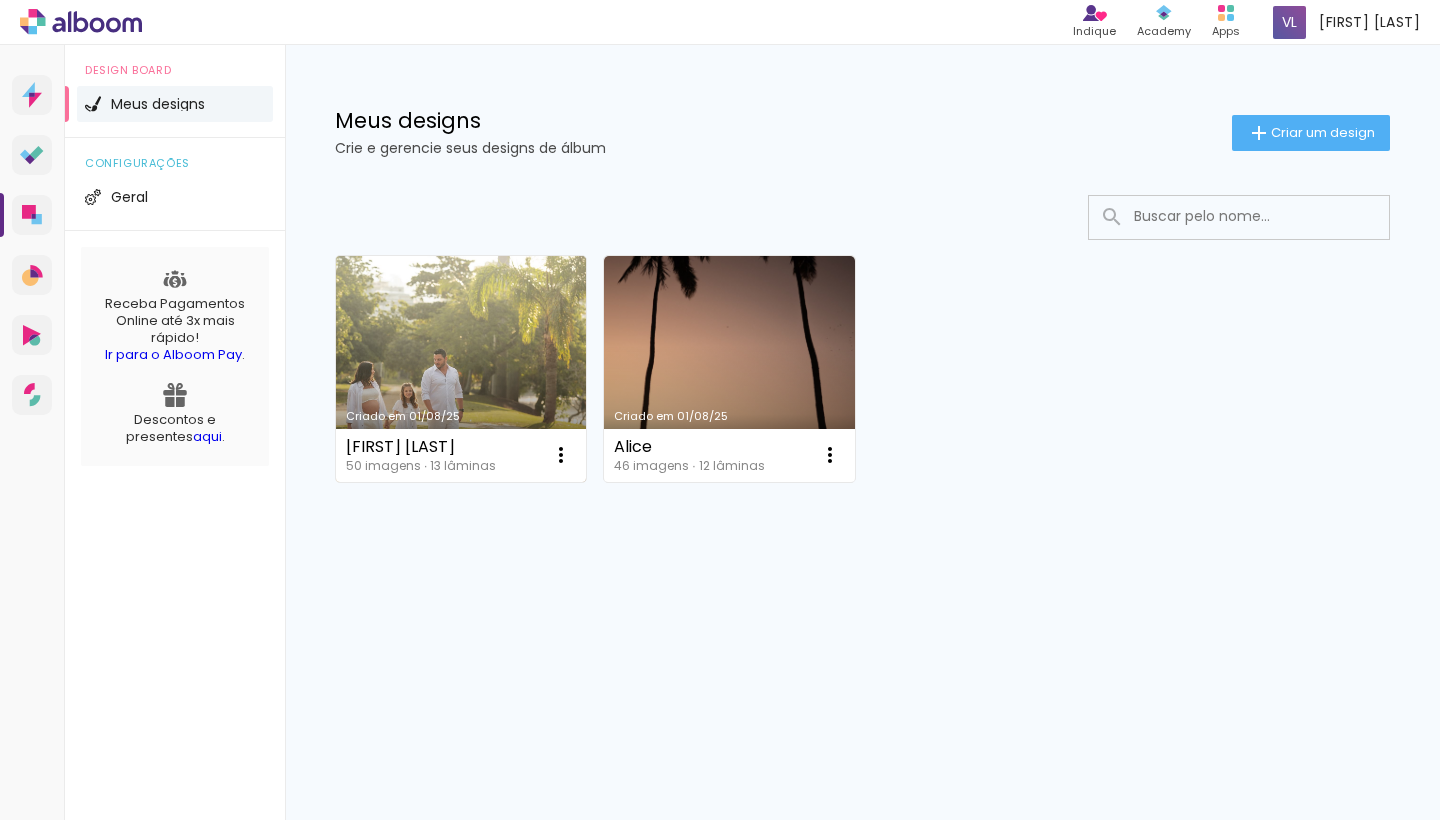 click on "Criado em 01/08/25" at bounding box center [461, 369] 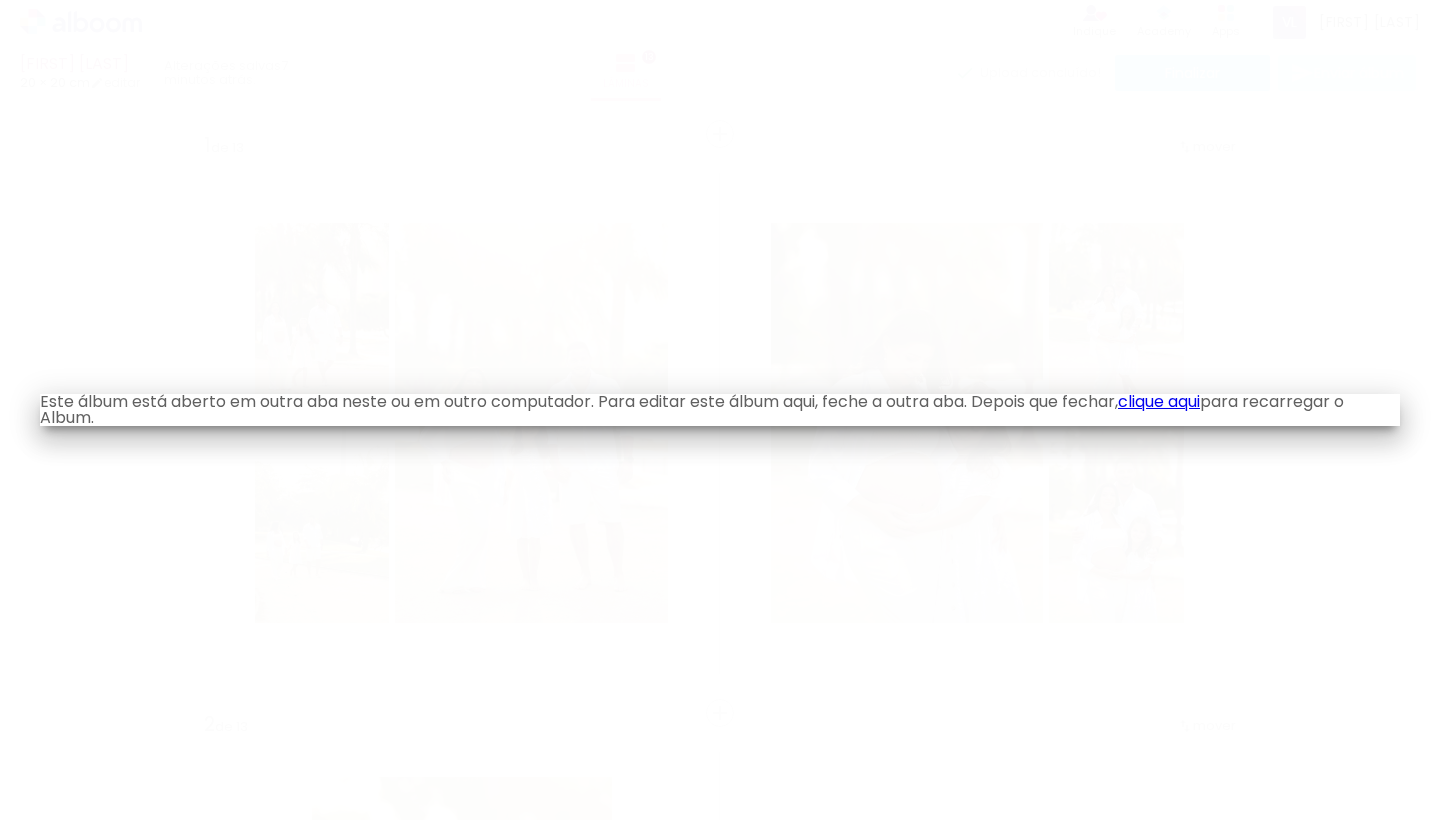 click on "clique aqui" 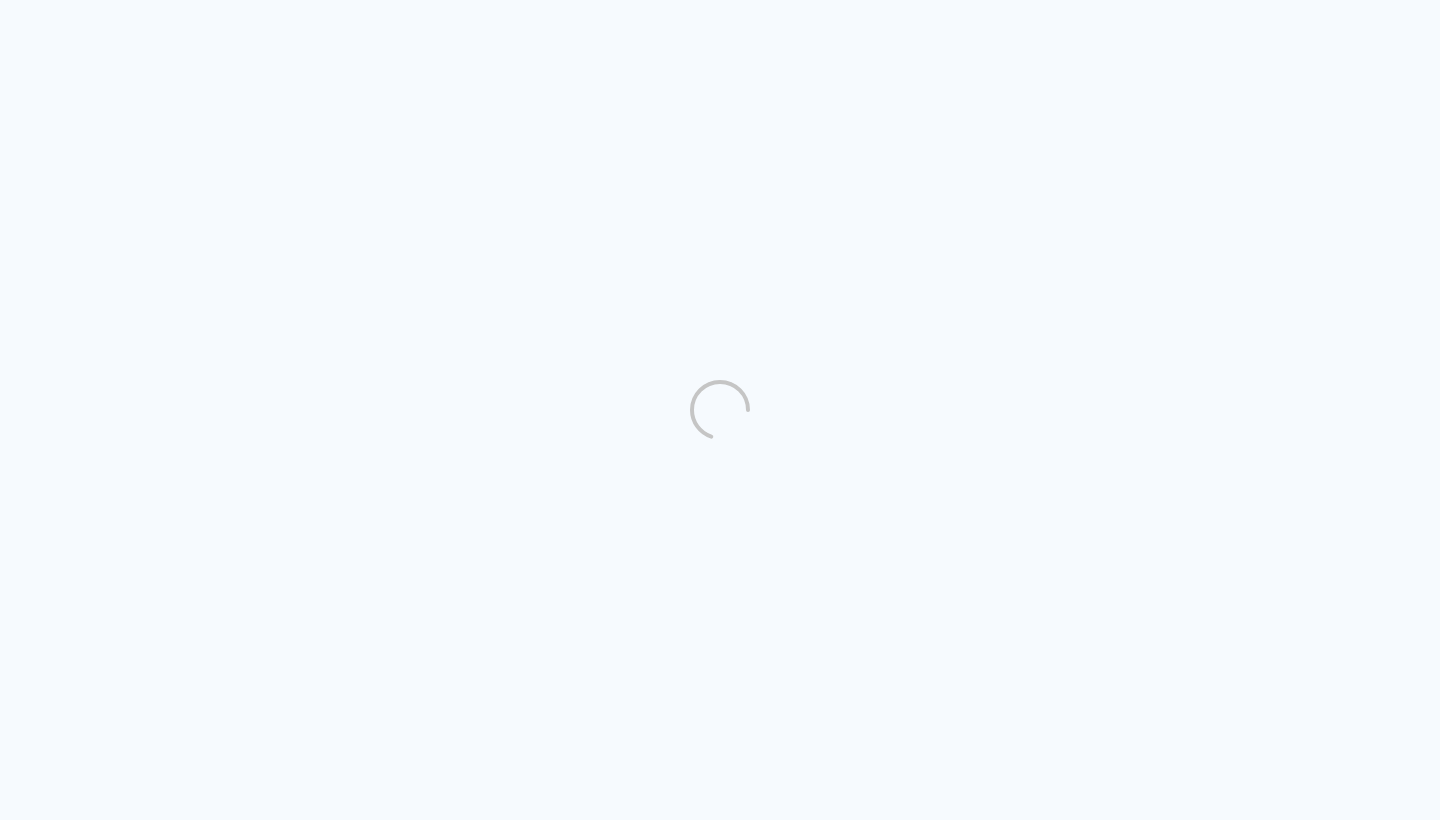 scroll, scrollTop: 0, scrollLeft: 0, axis: both 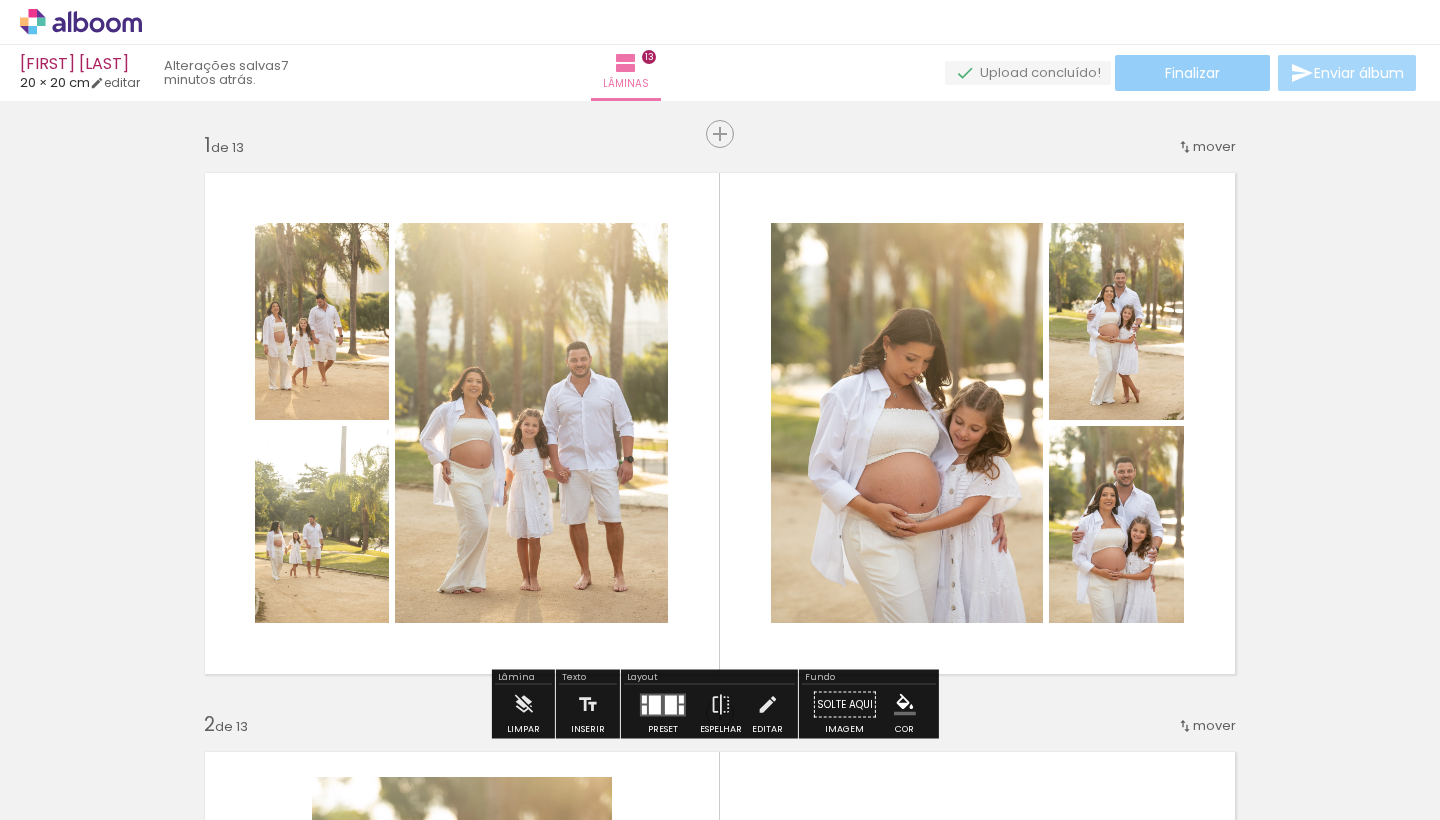 click on "Finalizar" 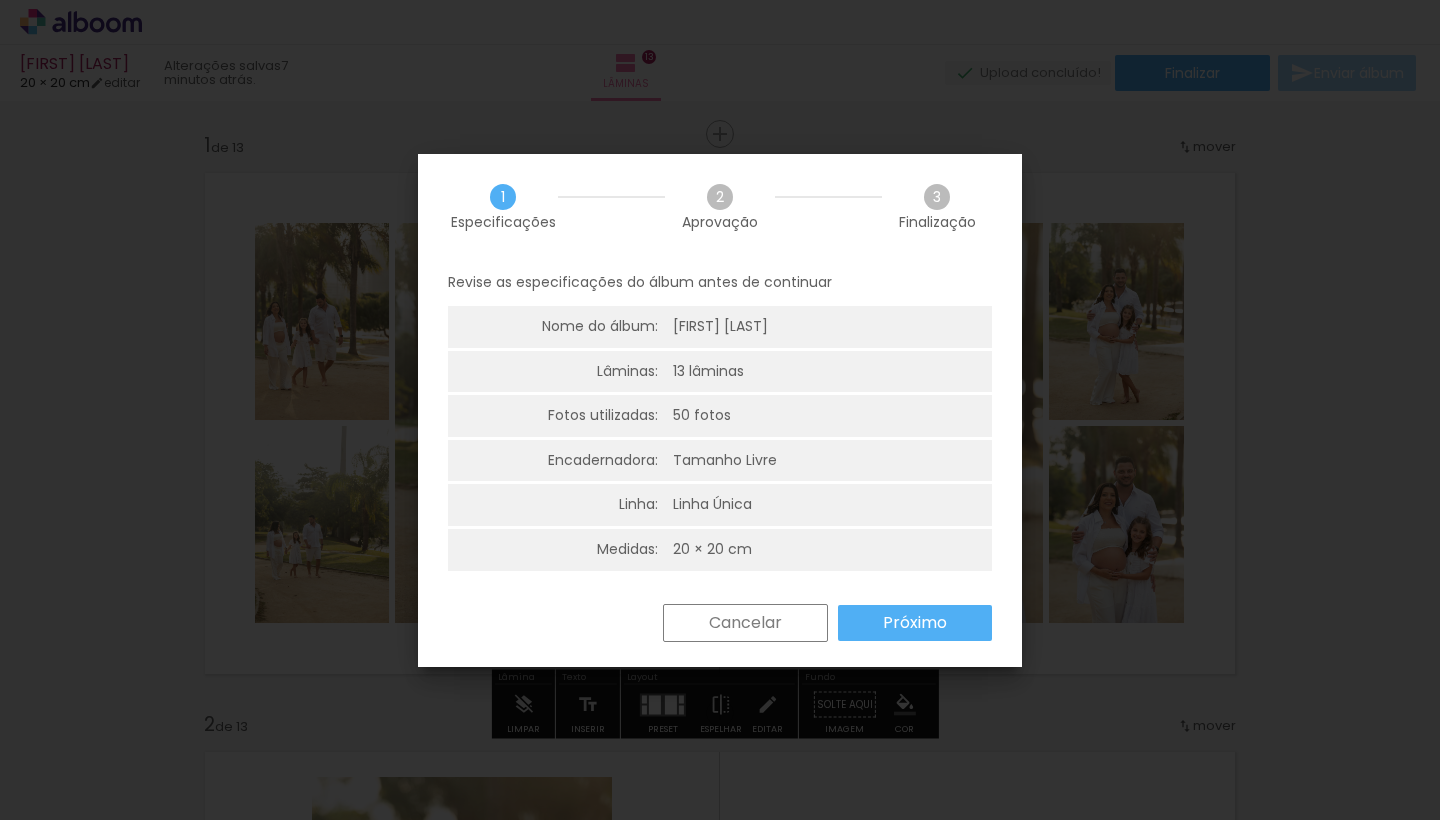 click on "Próximo" at bounding box center [0, 0] 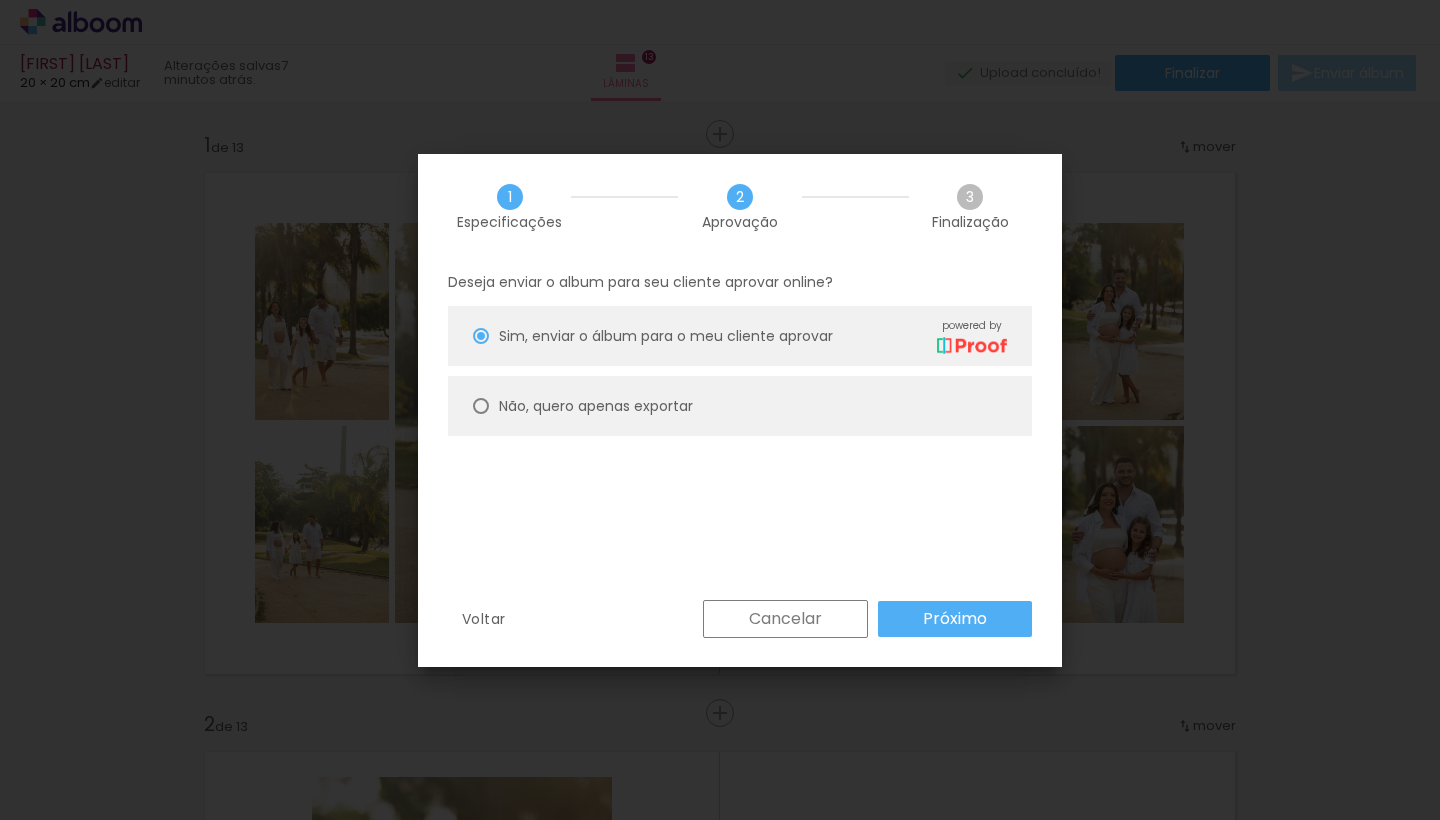 click on "Não, quero apenas exportar" at bounding box center [0, 0] 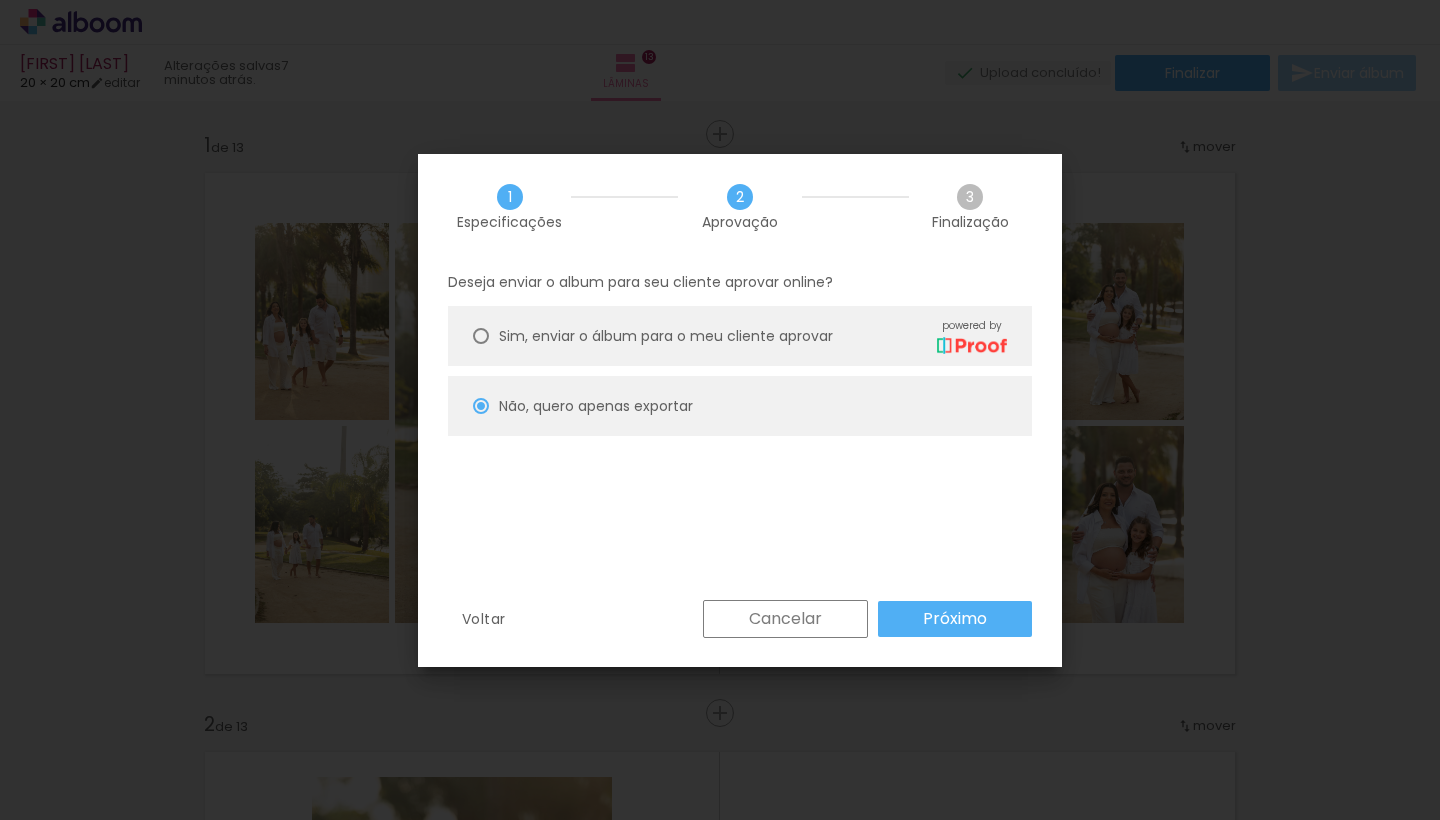 click on "Próximo" at bounding box center (0, 0) 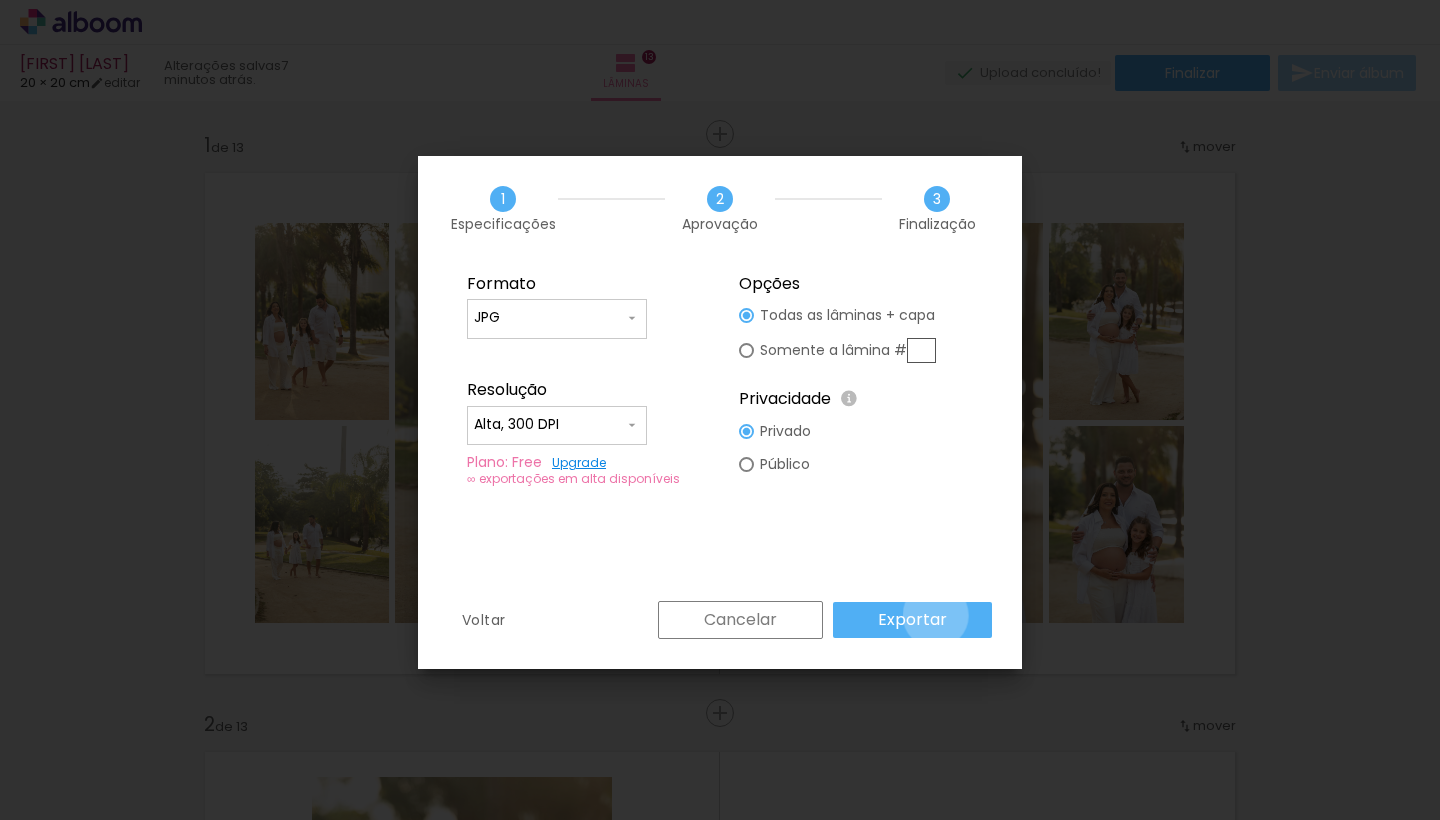 click on "Exportar" at bounding box center [0, 0] 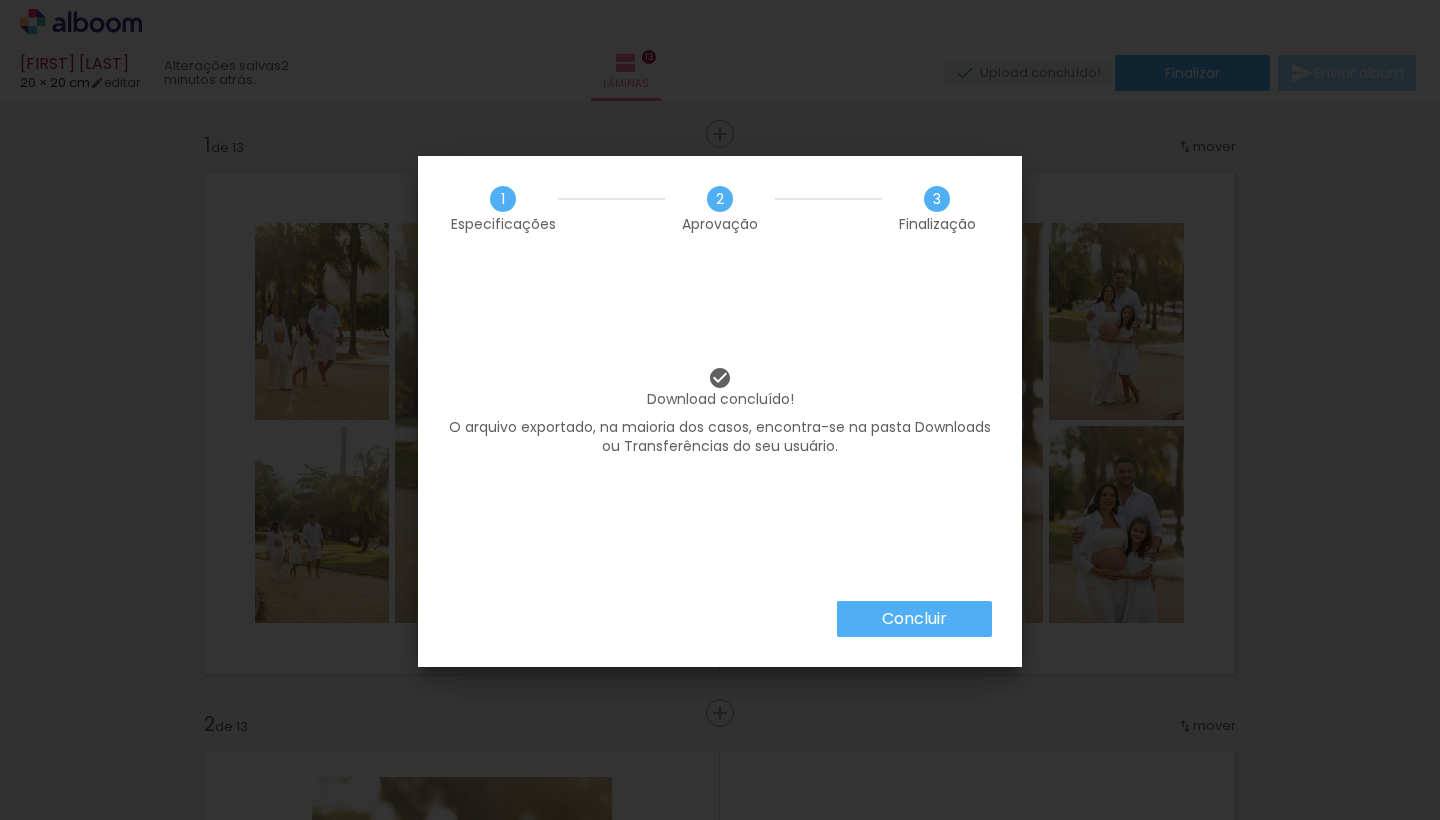 scroll, scrollTop: 0, scrollLeft: 0, axis: both 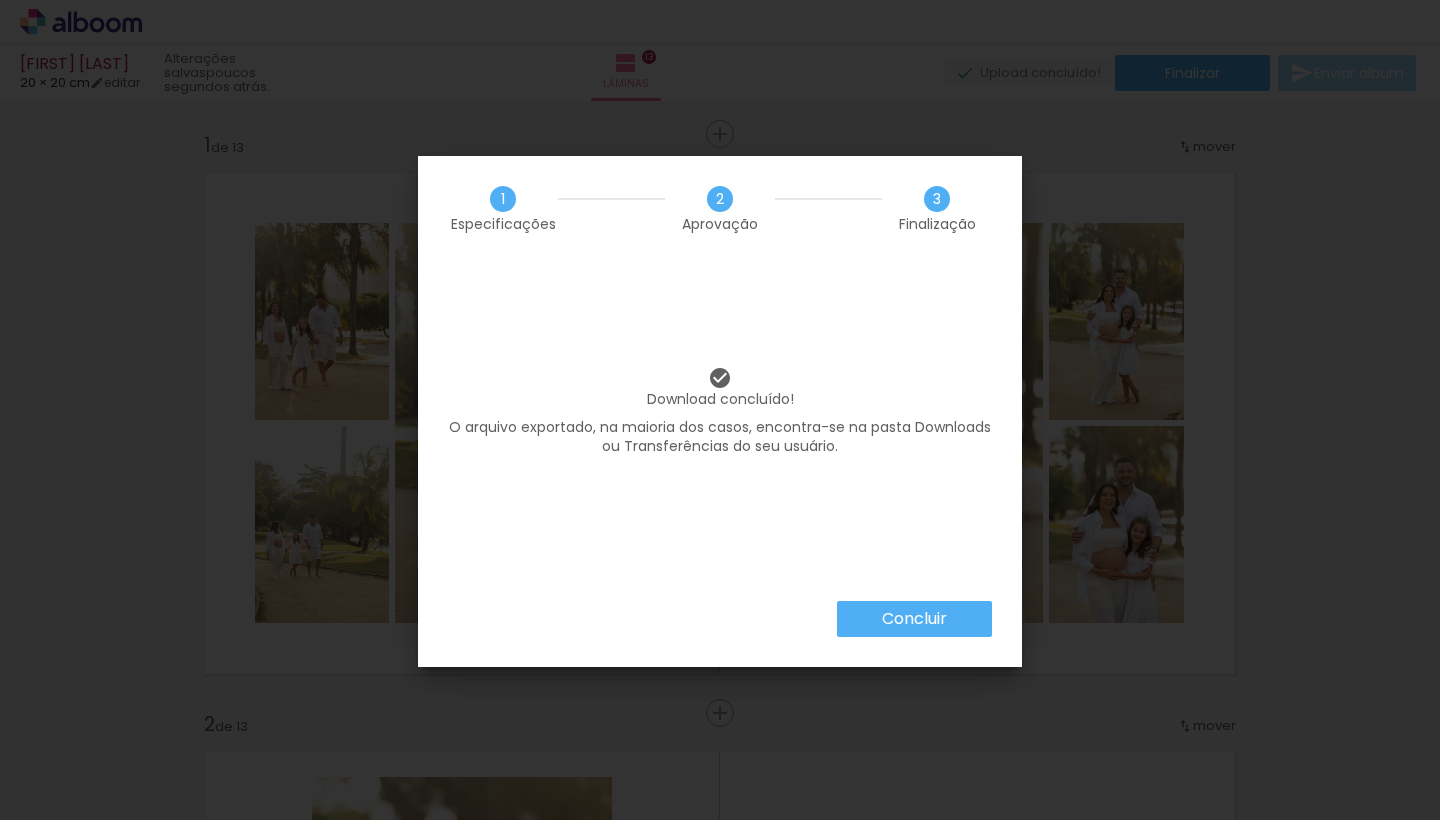 click on "Concluir" at bounding box center [0, 0] 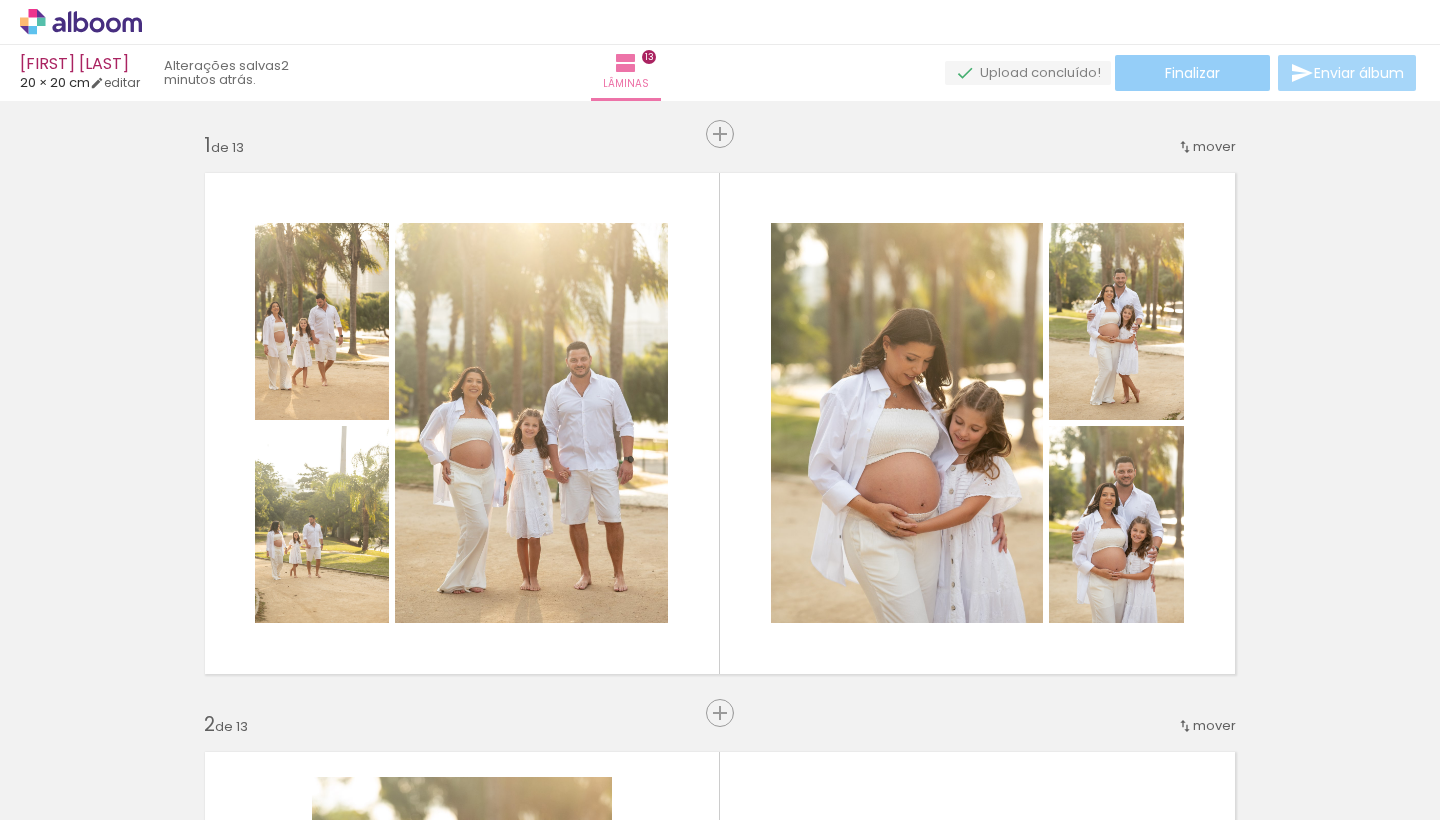 click on "Finalizar" 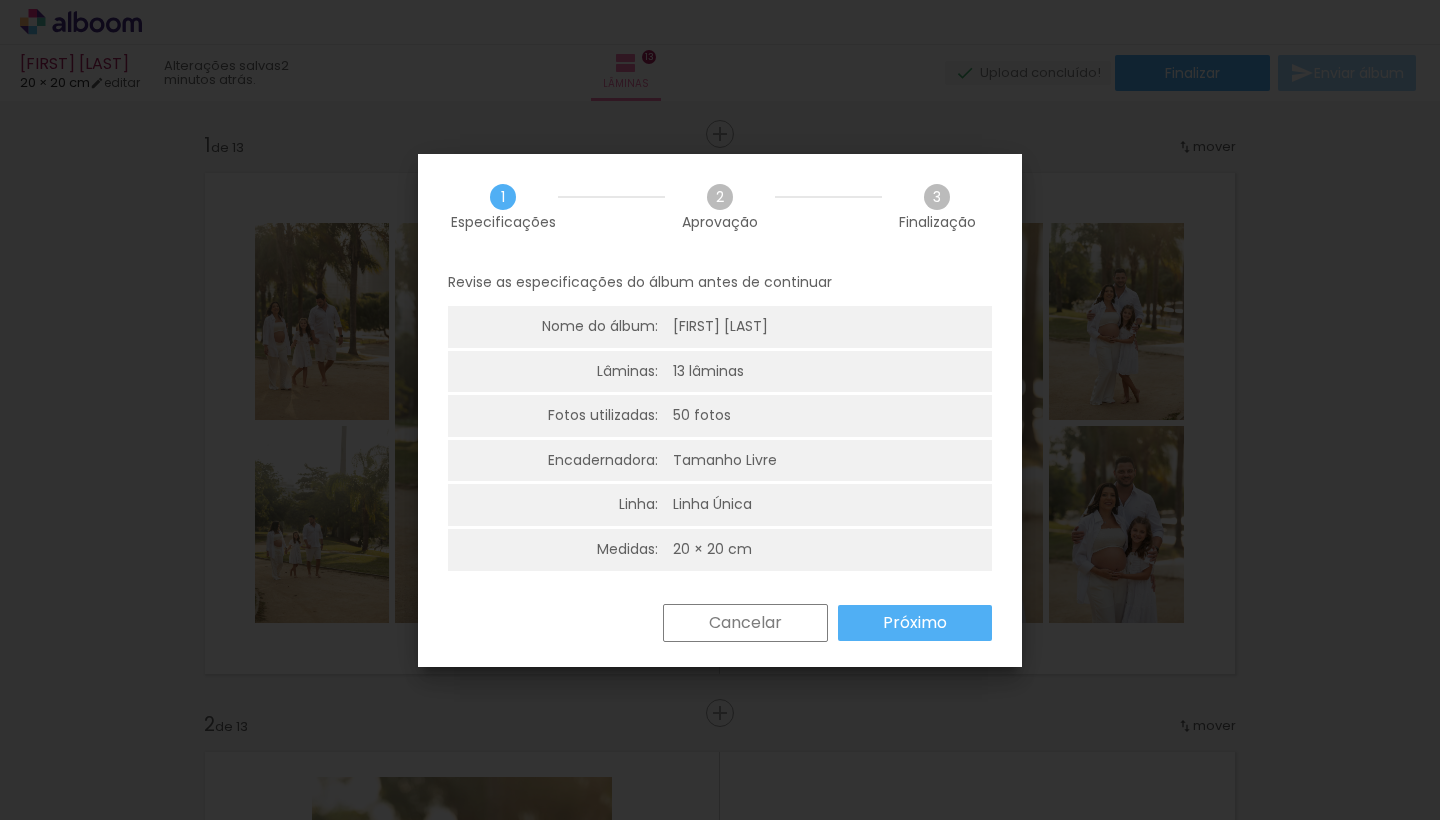 click on "Próximo" at bounding box center (0, 0) 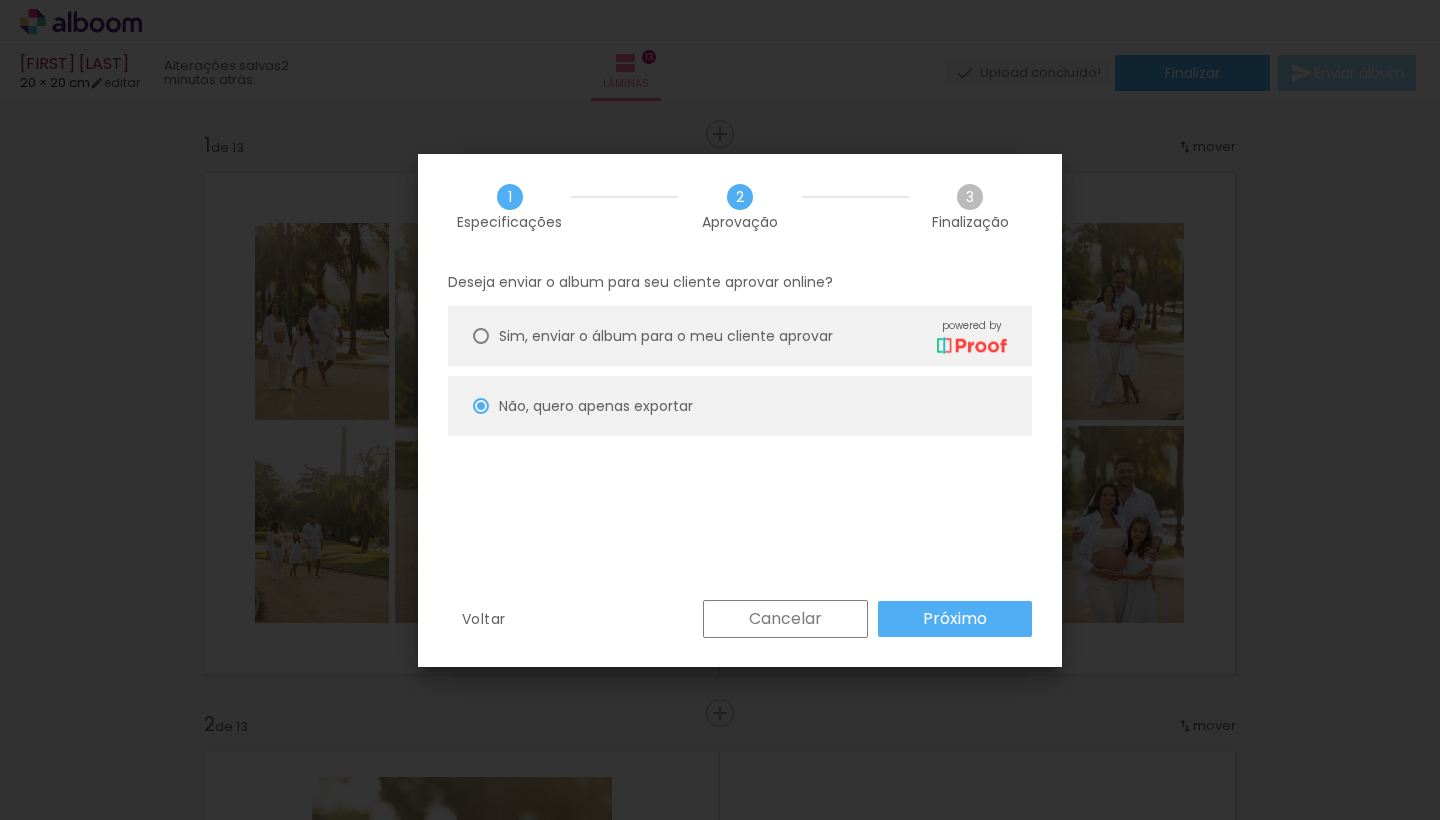 click on "Próximo" at bounding box center (955, 619) 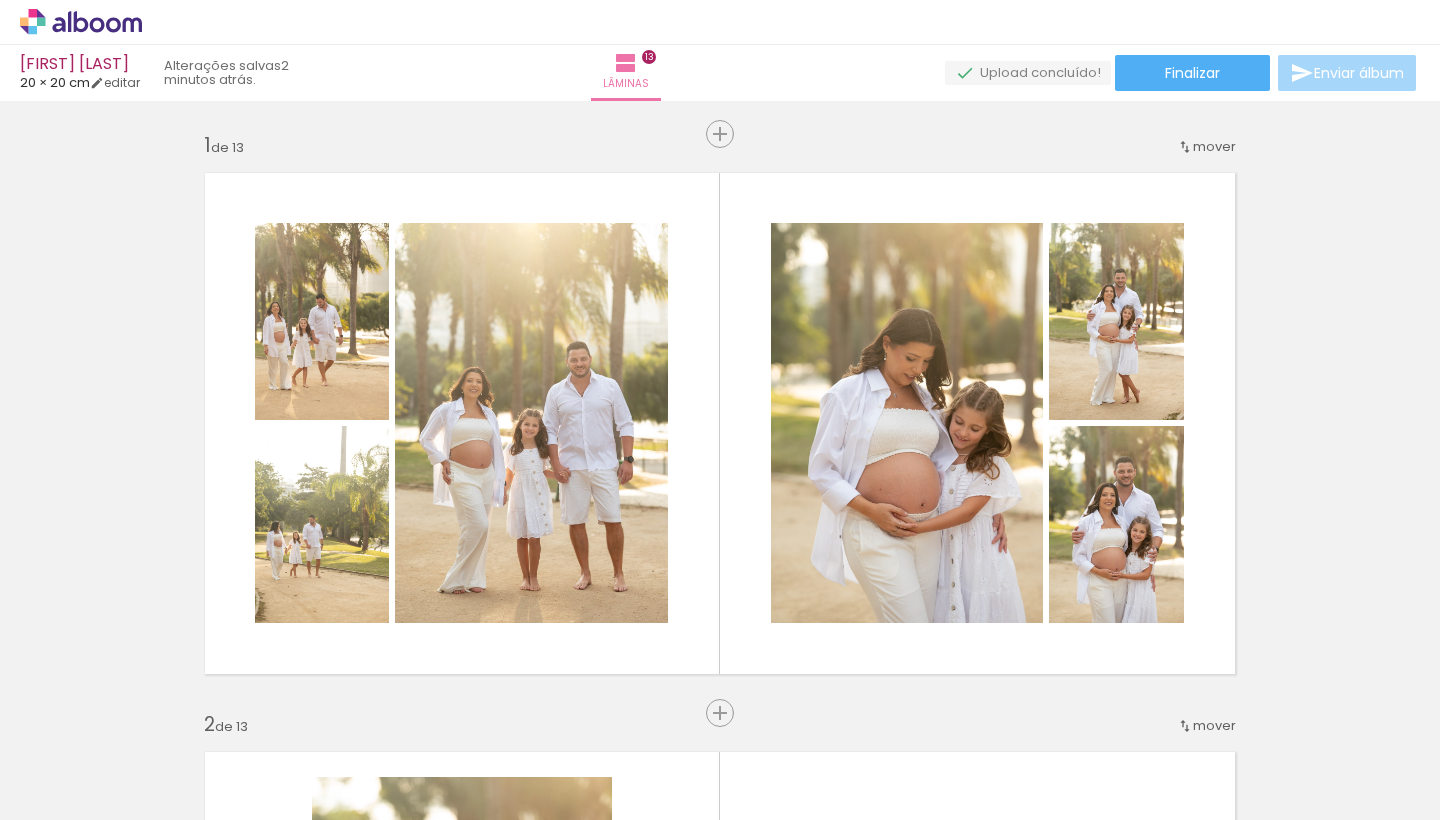 click at bounding box center [144, 757] 